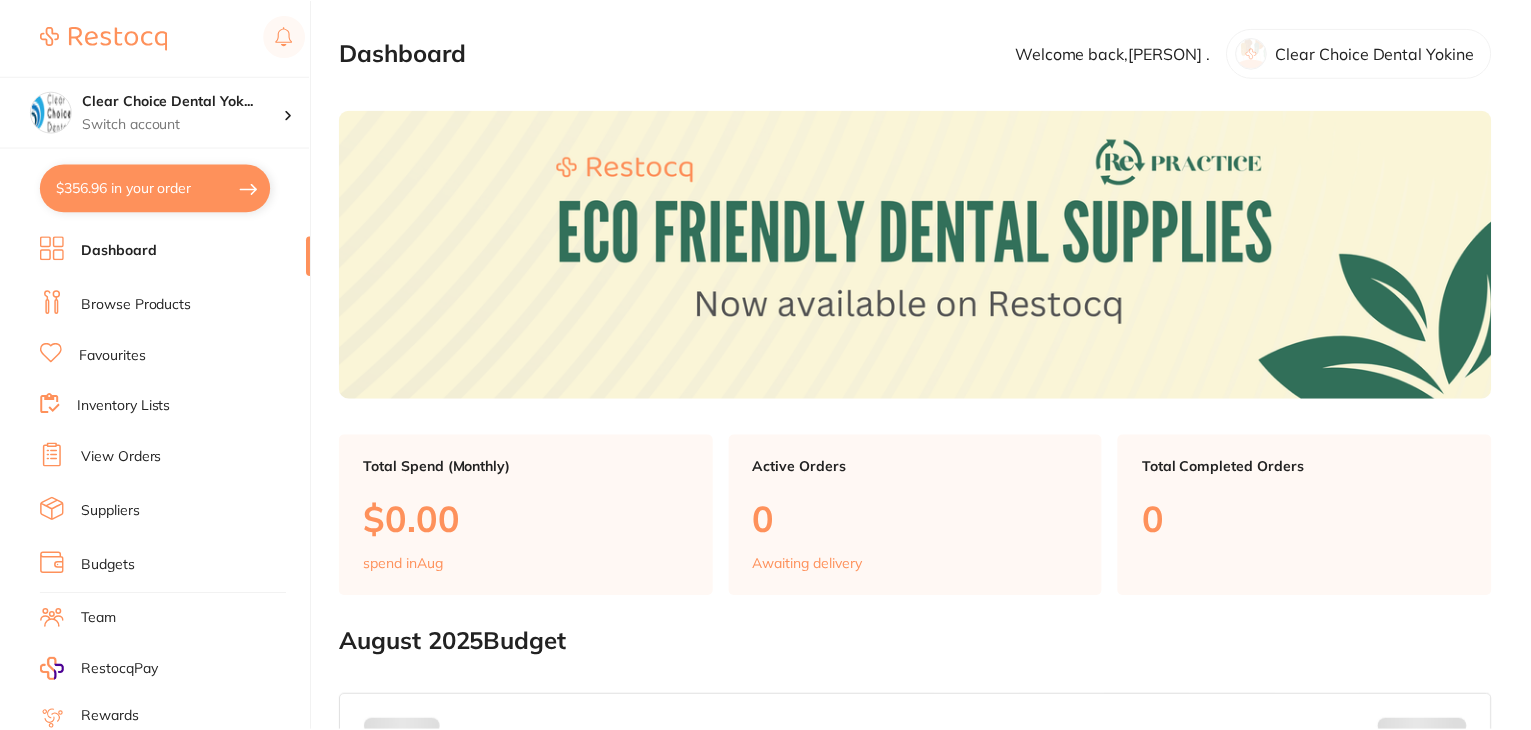 scroll, scrollTop: 0, scrollLeft: 0, axis: both 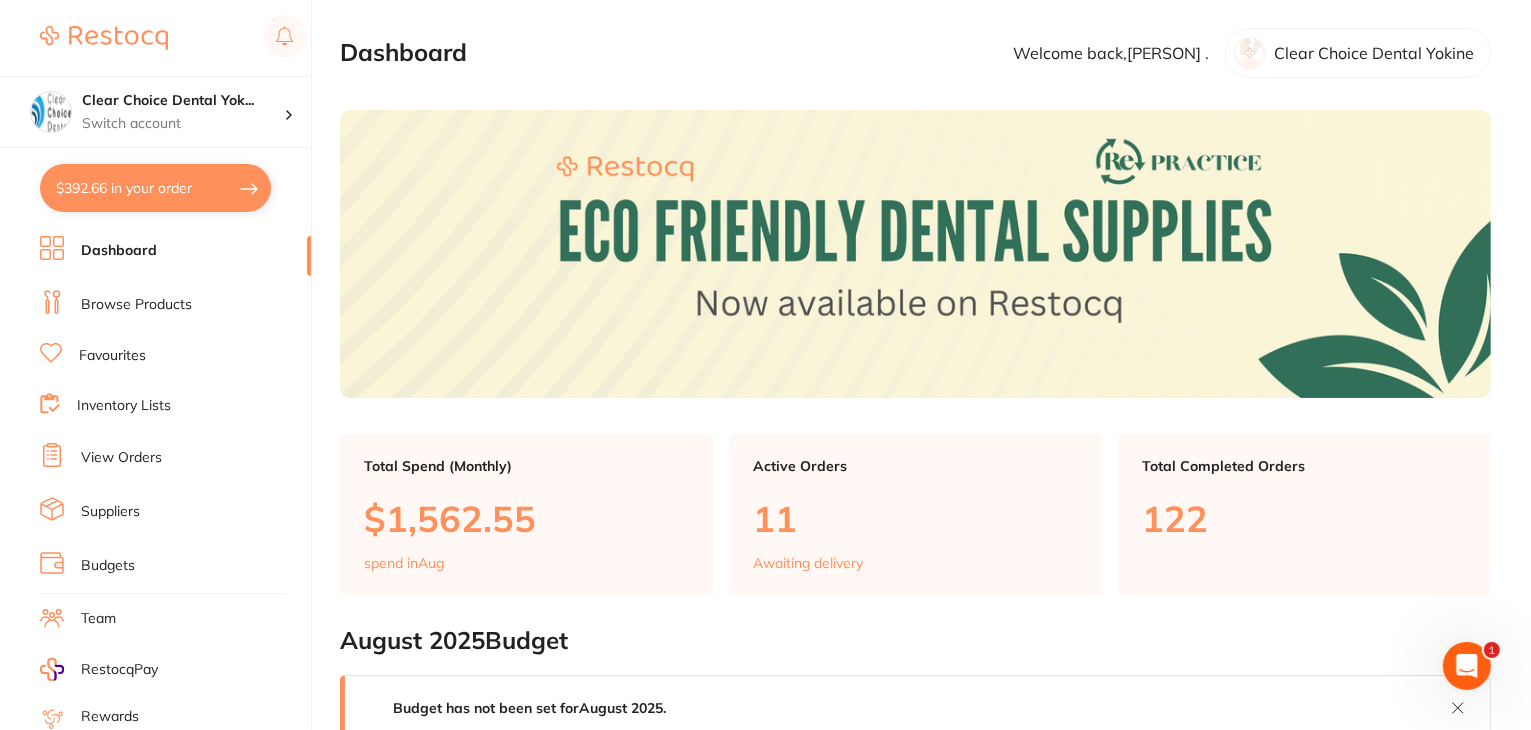 click on "Suppliers" at bounding box center (110, 512) 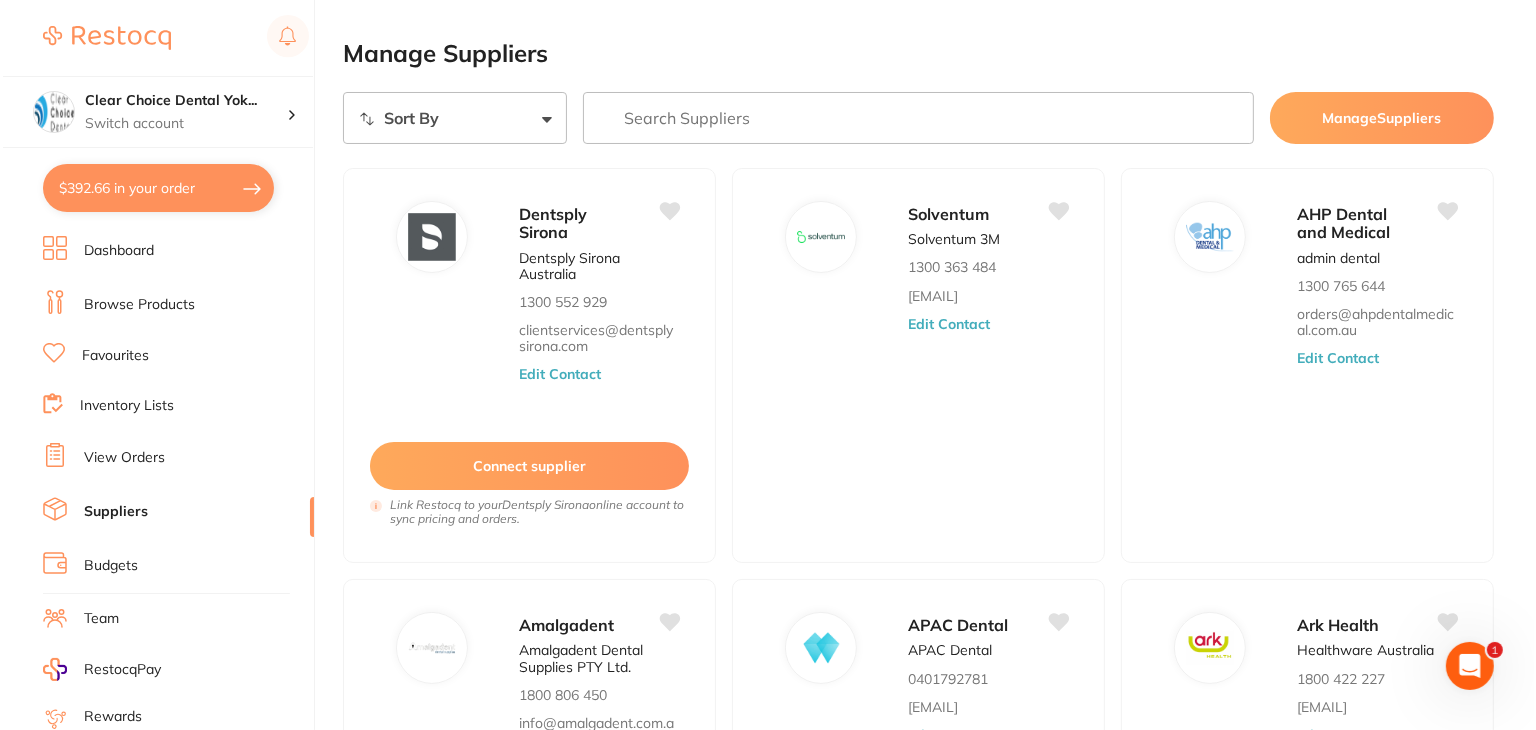 scroll, scrollTop: 0, scrollLeft: 0, axis: both 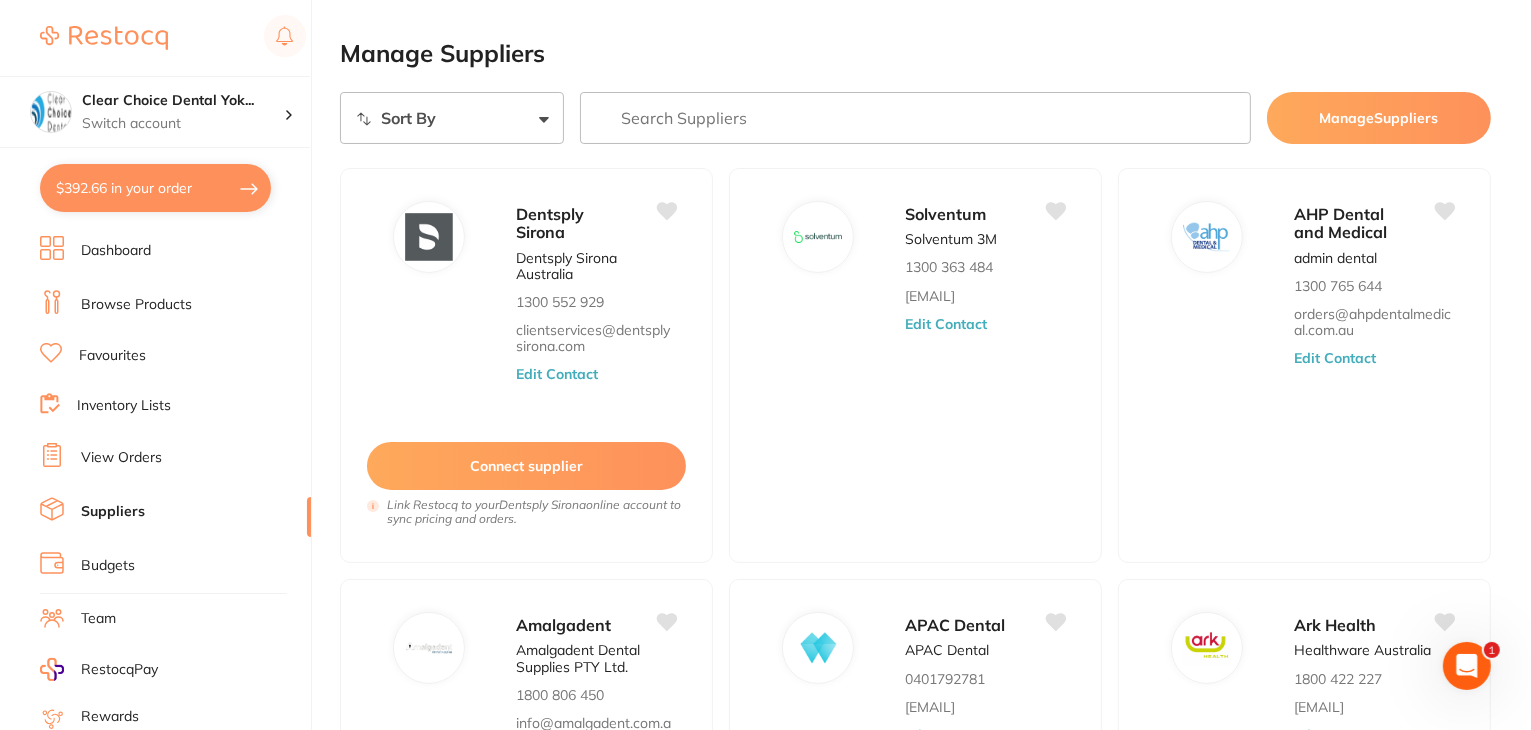 click at bounding box center [915, 118] 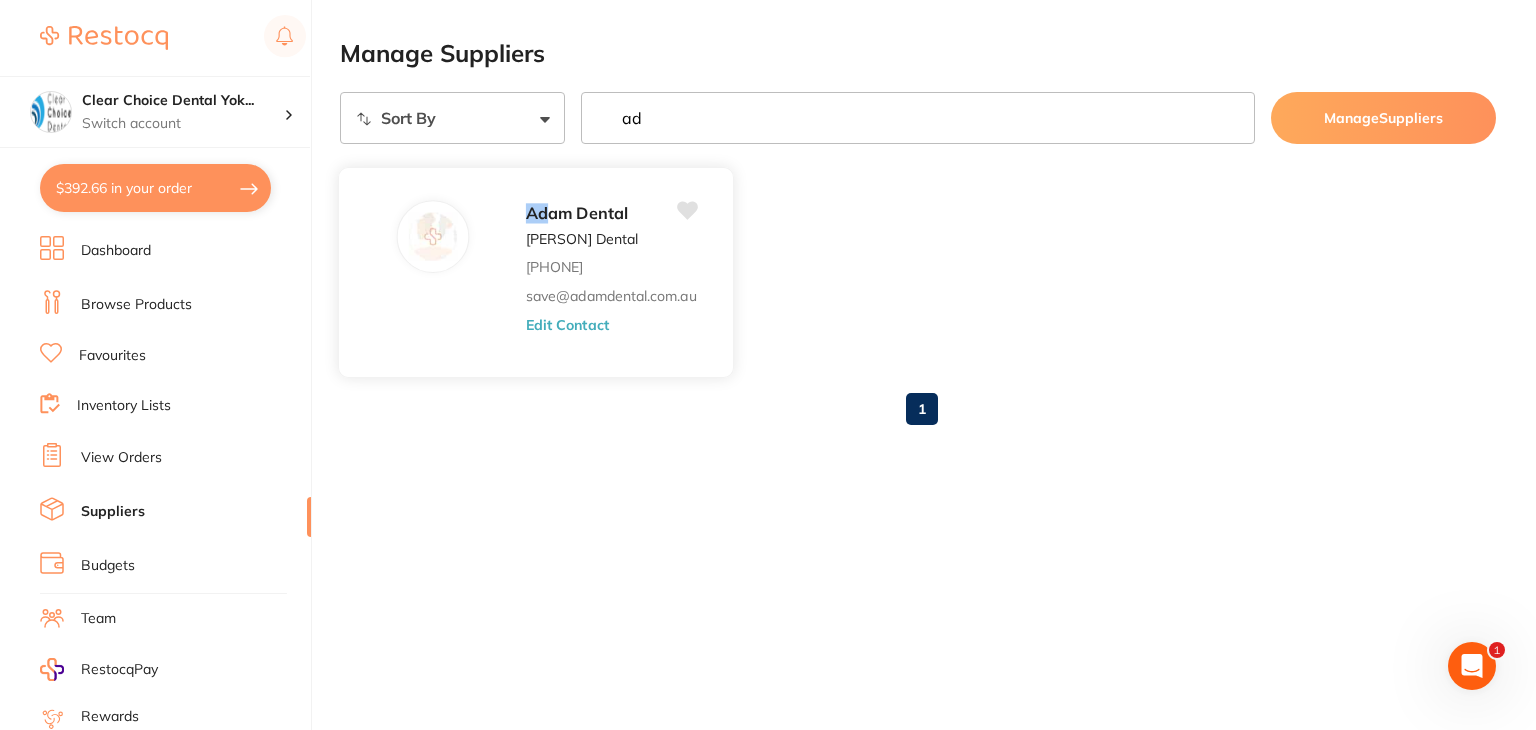 type on "ad" 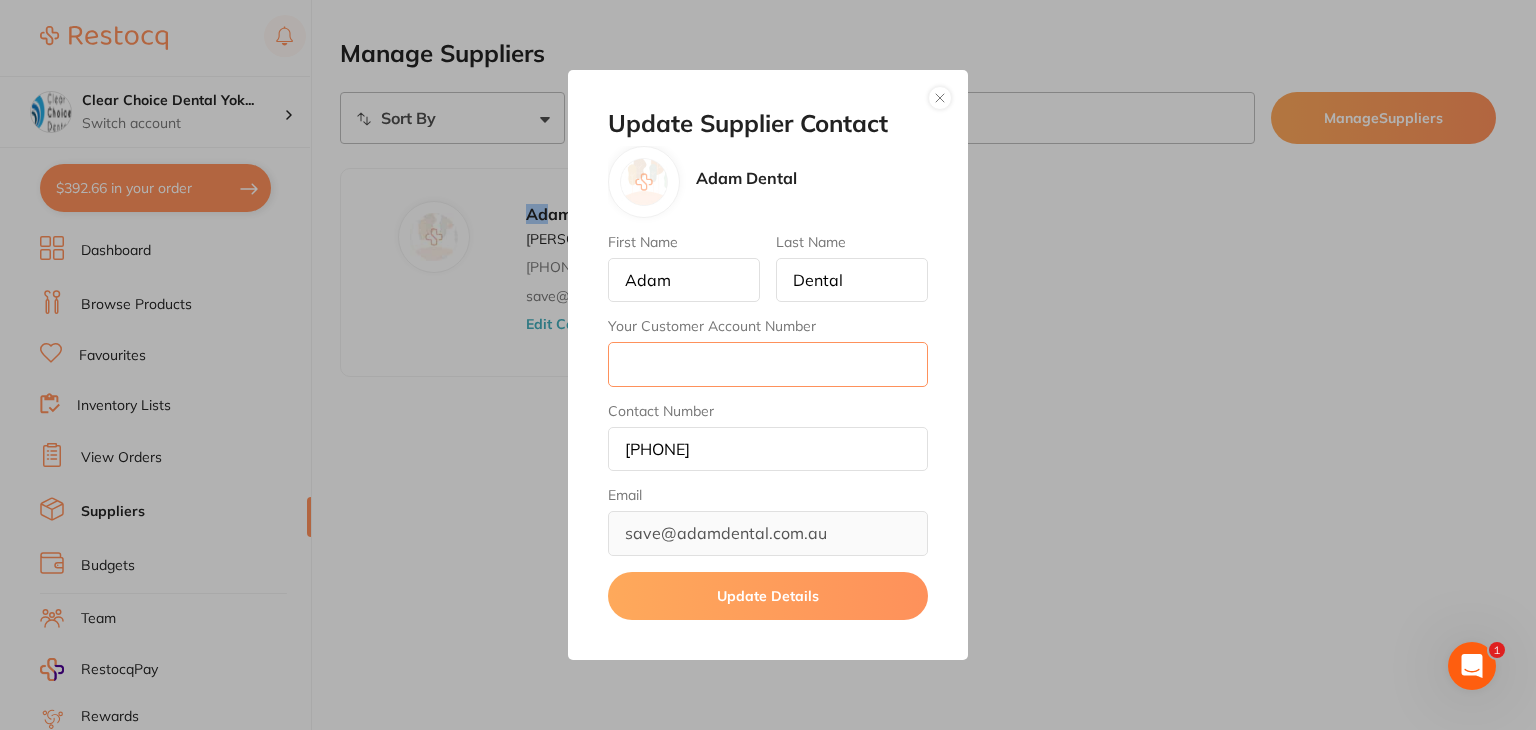 click on "Your Customer Account Number" at bounding box center (768, 364) 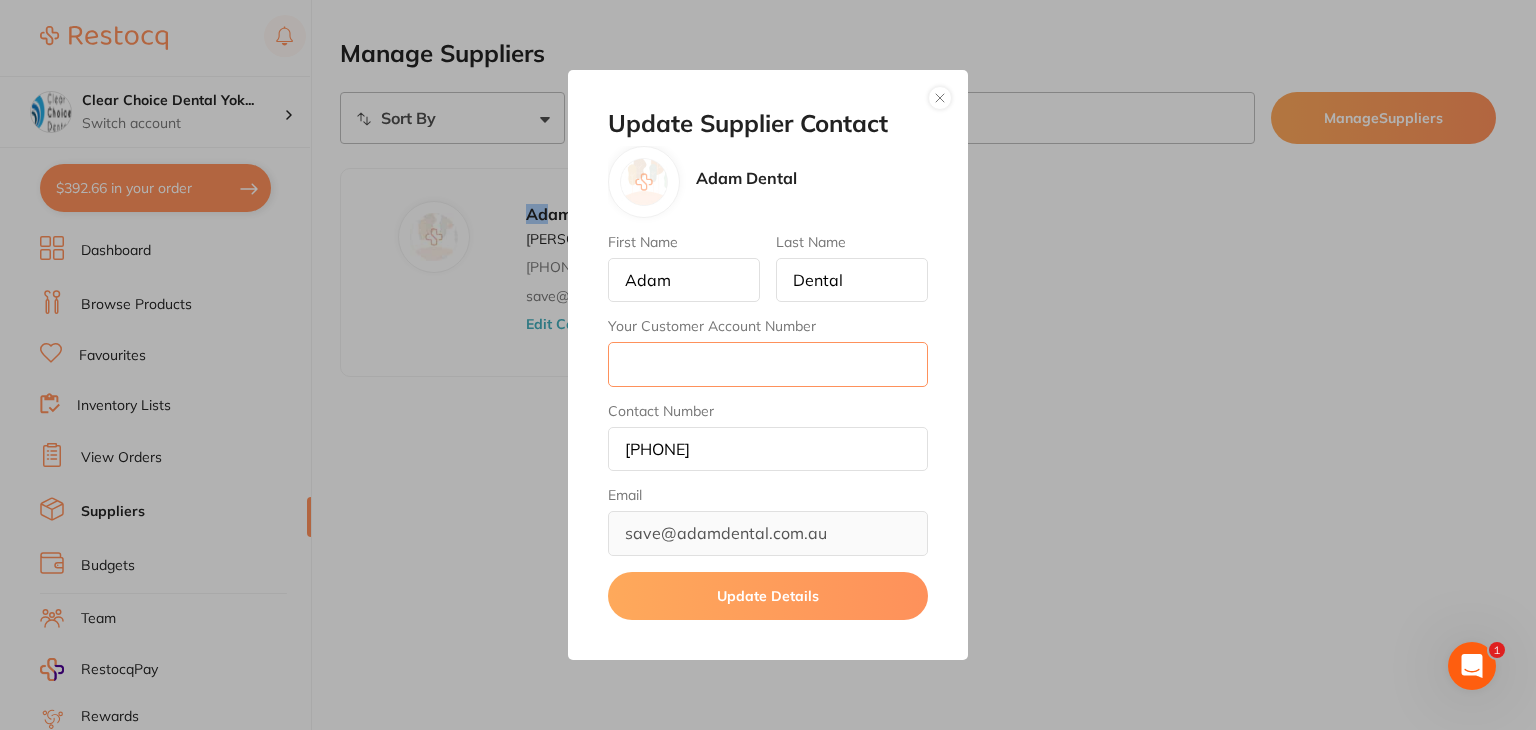 paste on "AD10237" 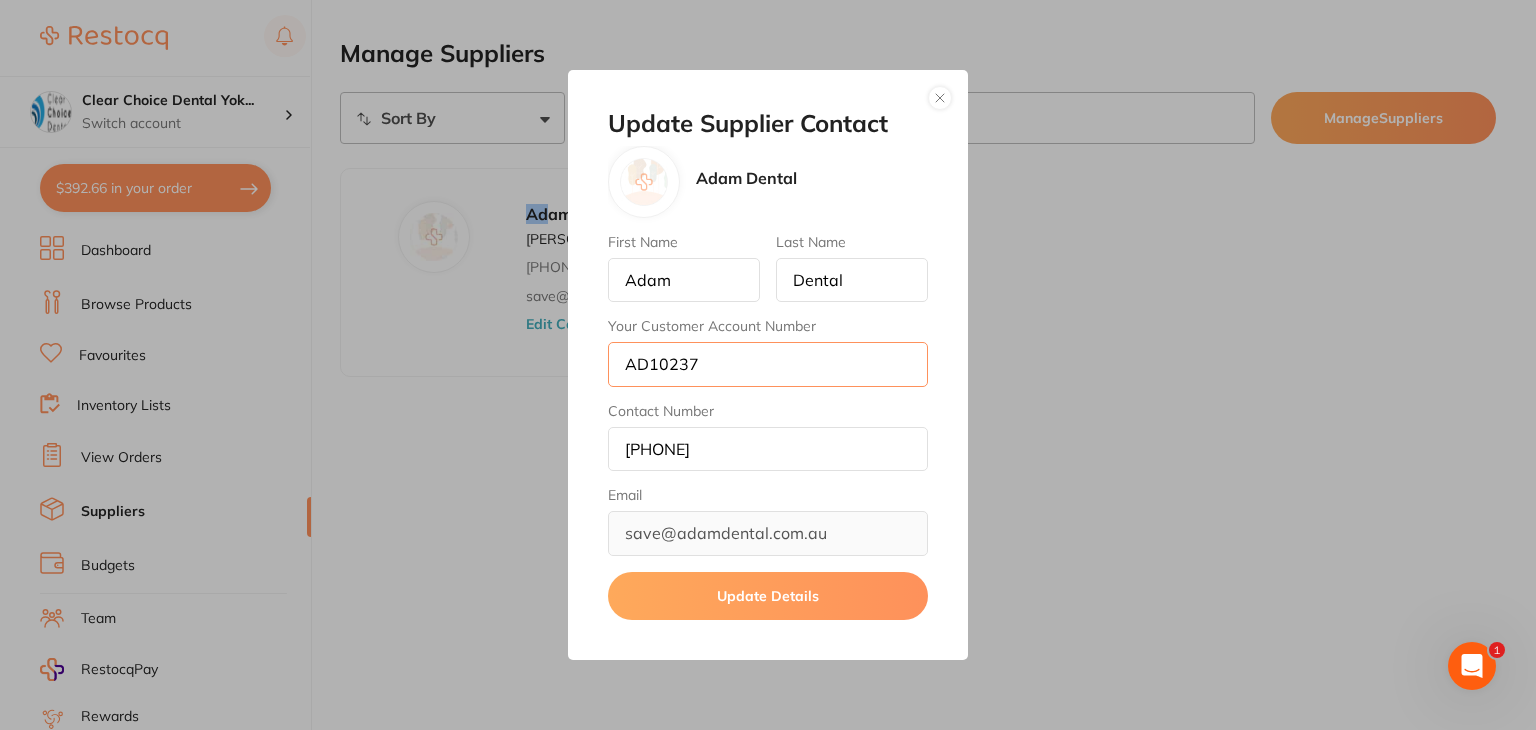 drag, startPoint x: 628, startPoint y: 359, endPoint x: 779, endPoint y: 352, distance: 151.16217 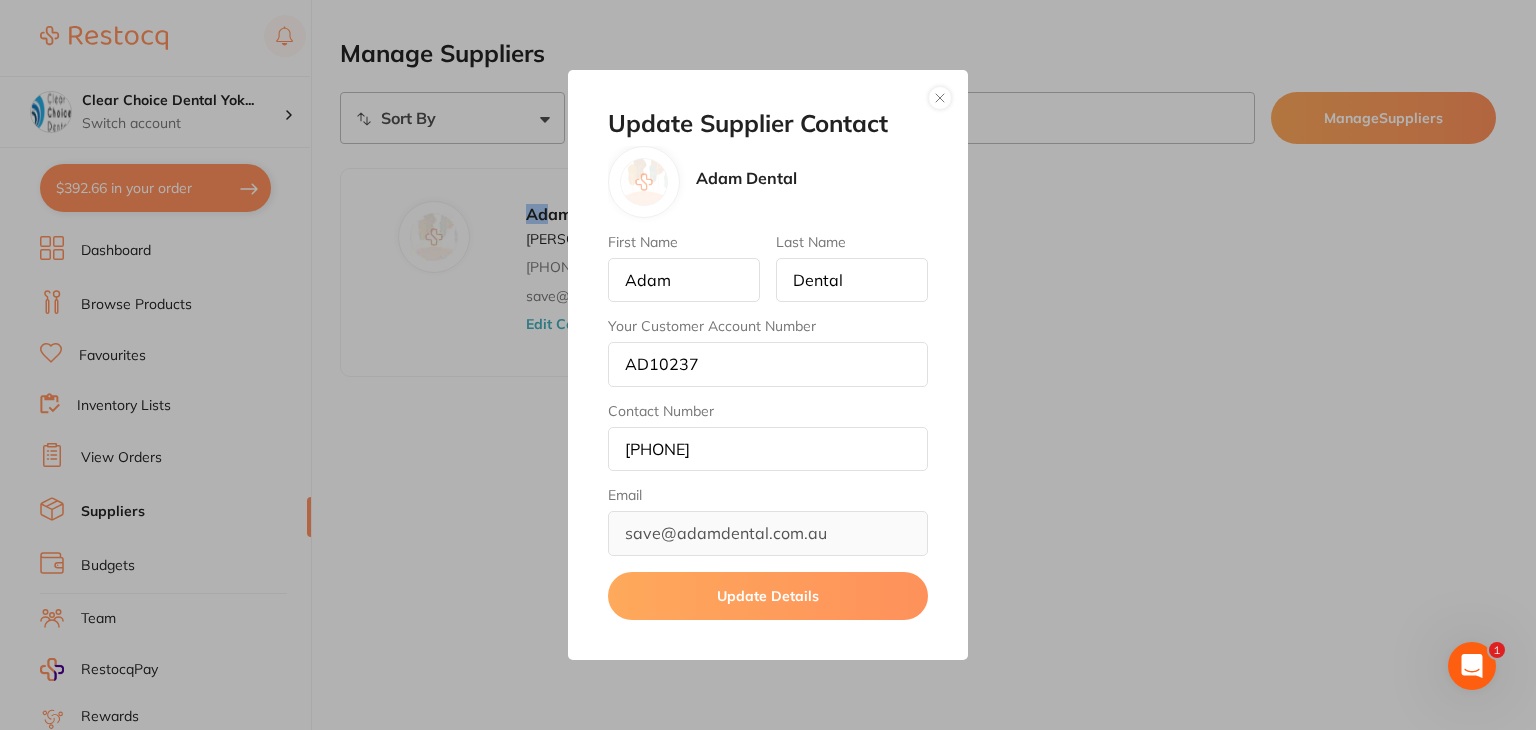 click on "Update Details" at bounding box center (768, 596) 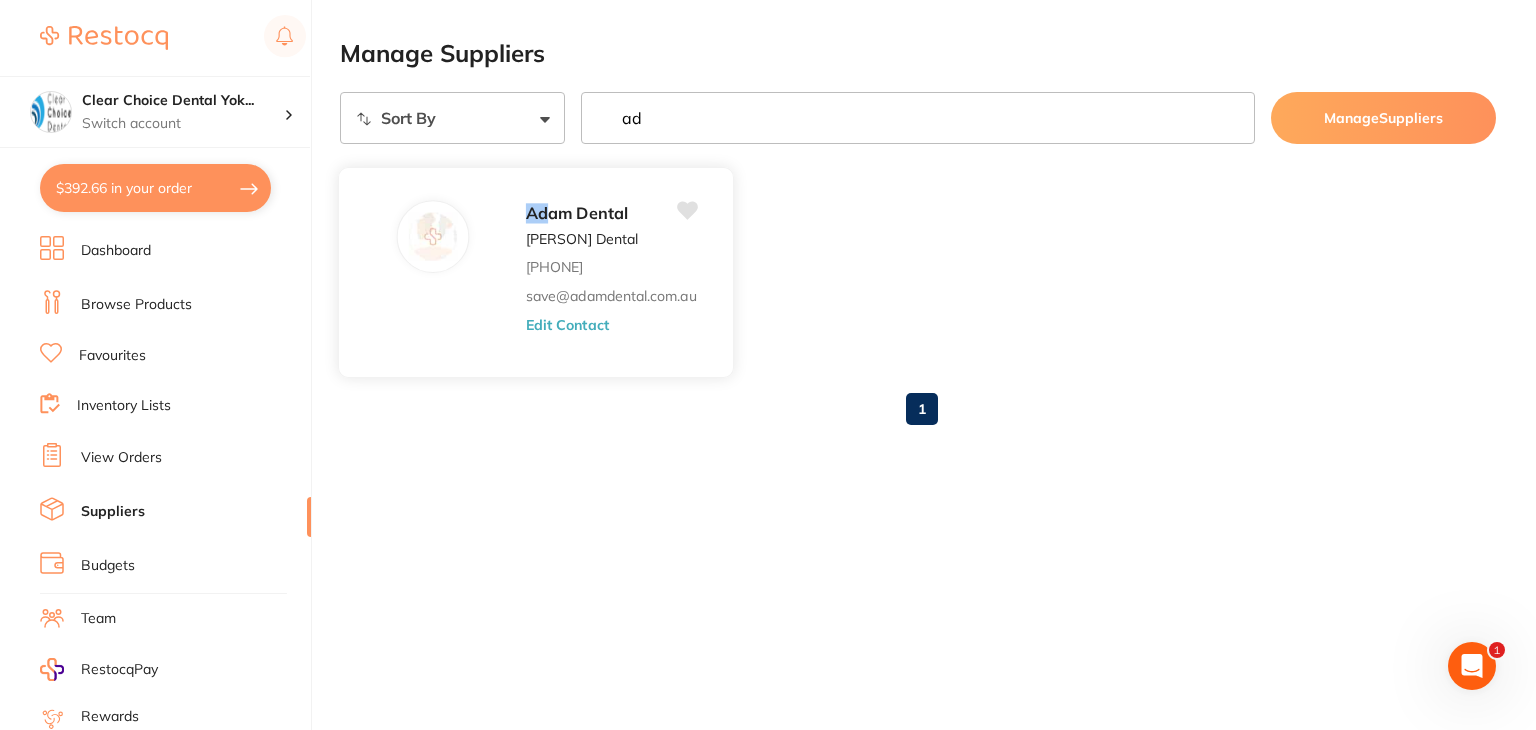 click on "Edit Contact" at bounding box center [567, 324] 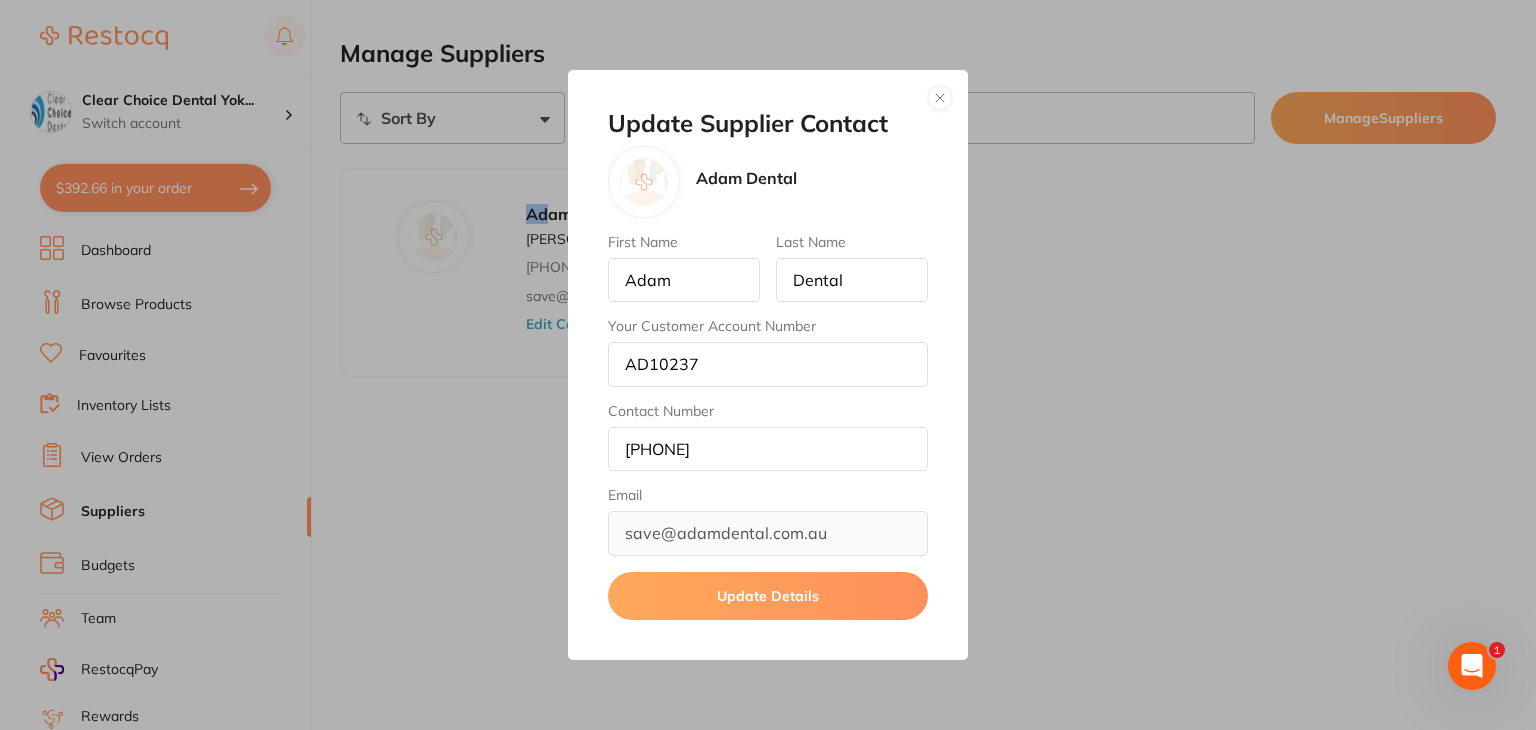 click at bounding box center [940, 98] 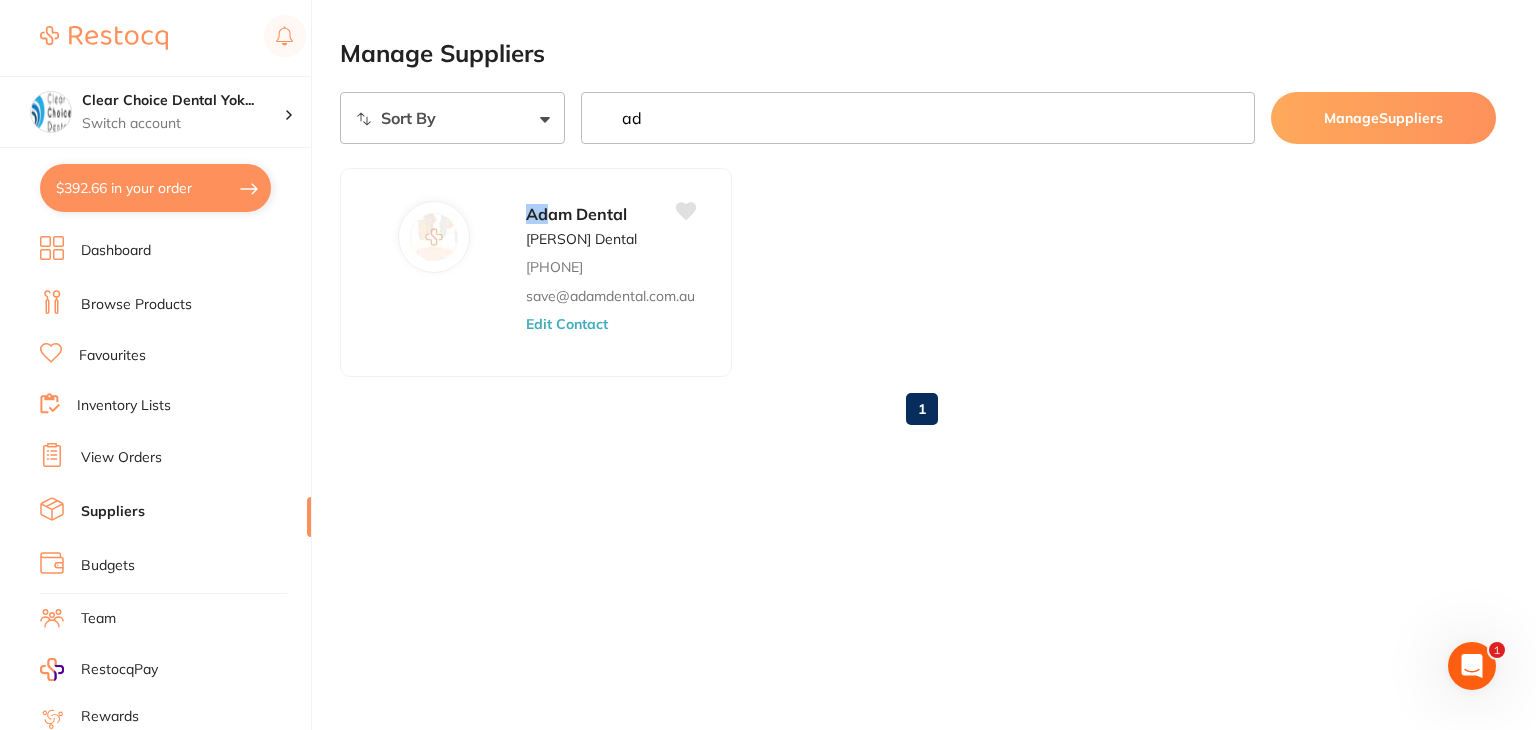 click on "$392.66   in your order" at bounding box center [155, 188] 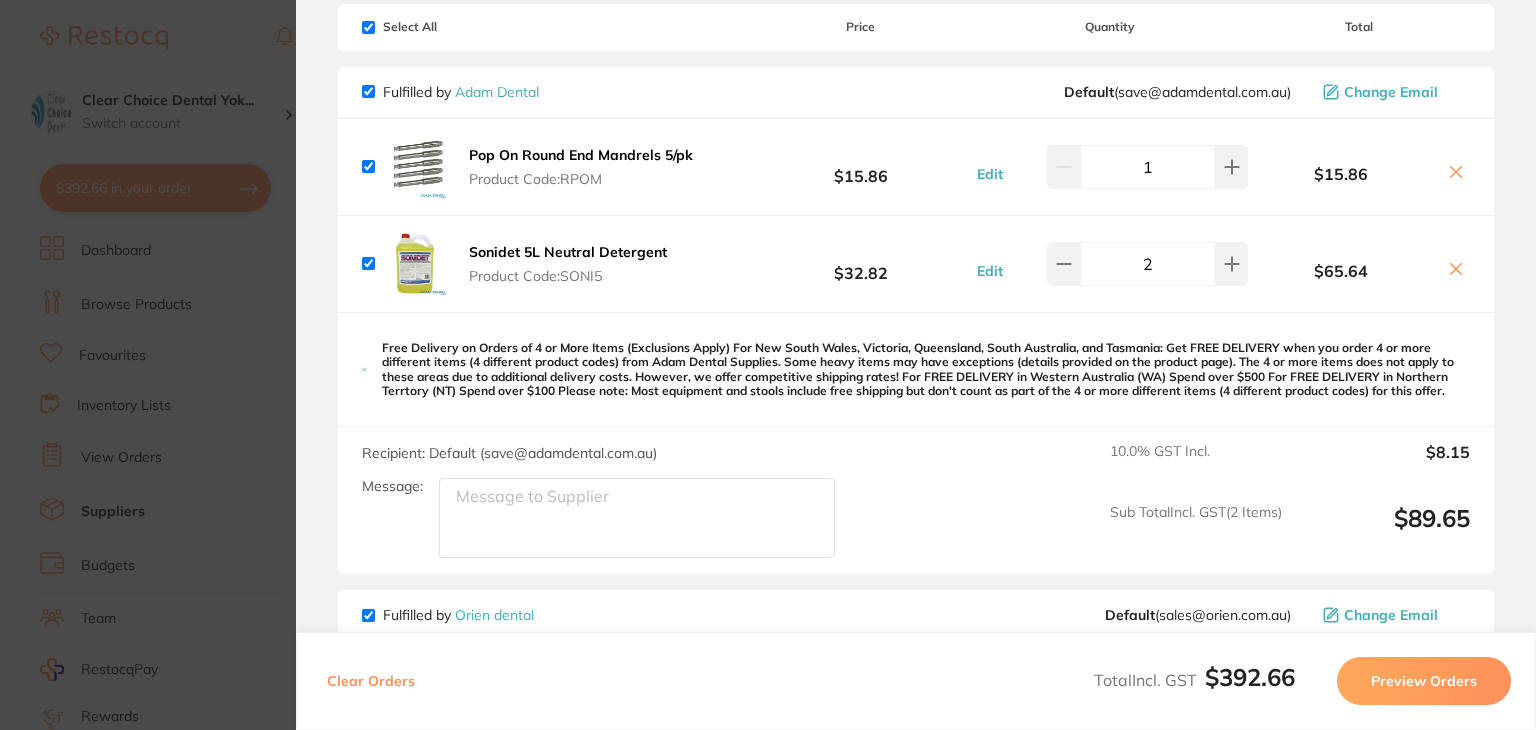scroll, scrollTop: 0, scrollLeft: 0, axis: both 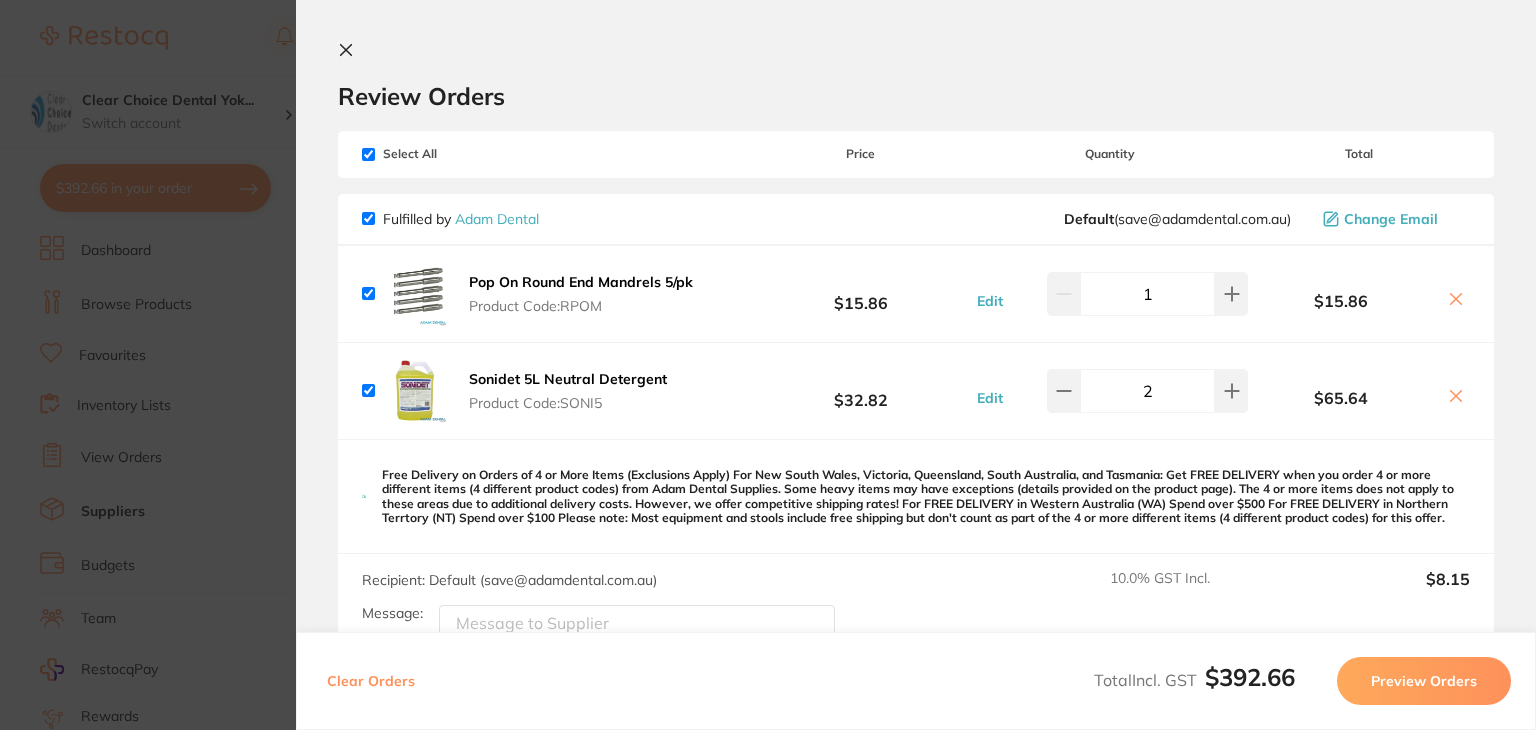 click 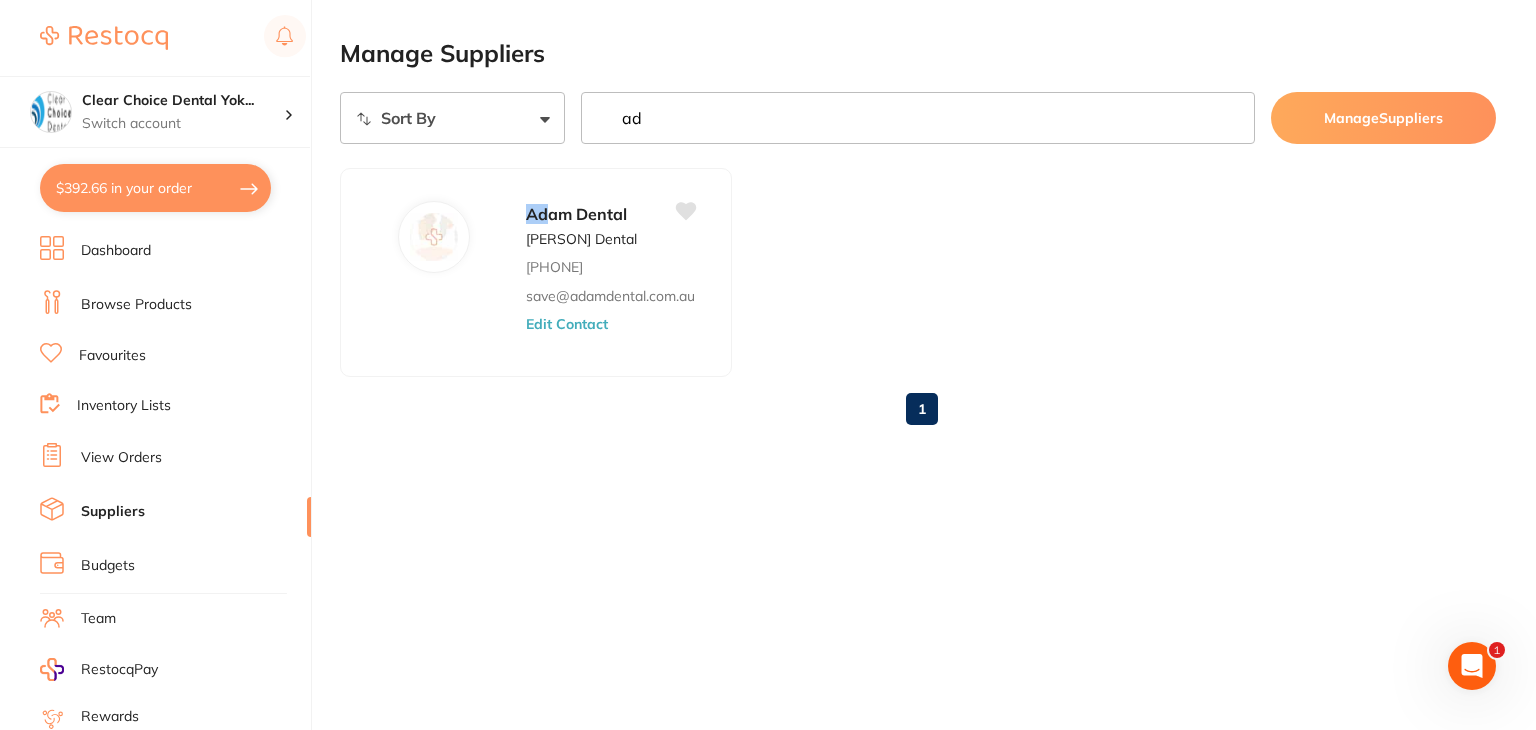 click on "View Orders" at bounding box center (121, 458) 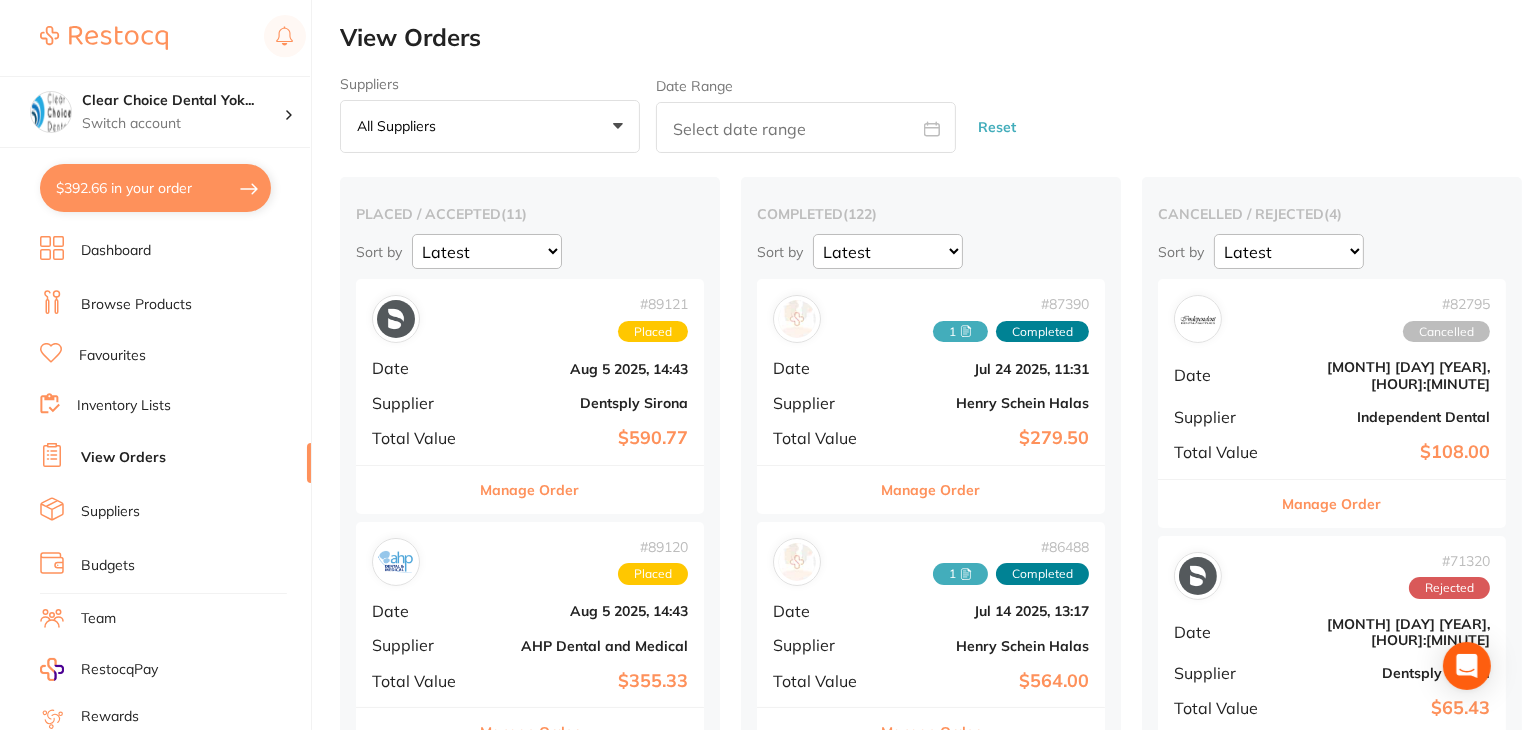 click on "Dashboard" at bounding box center [116, 251] 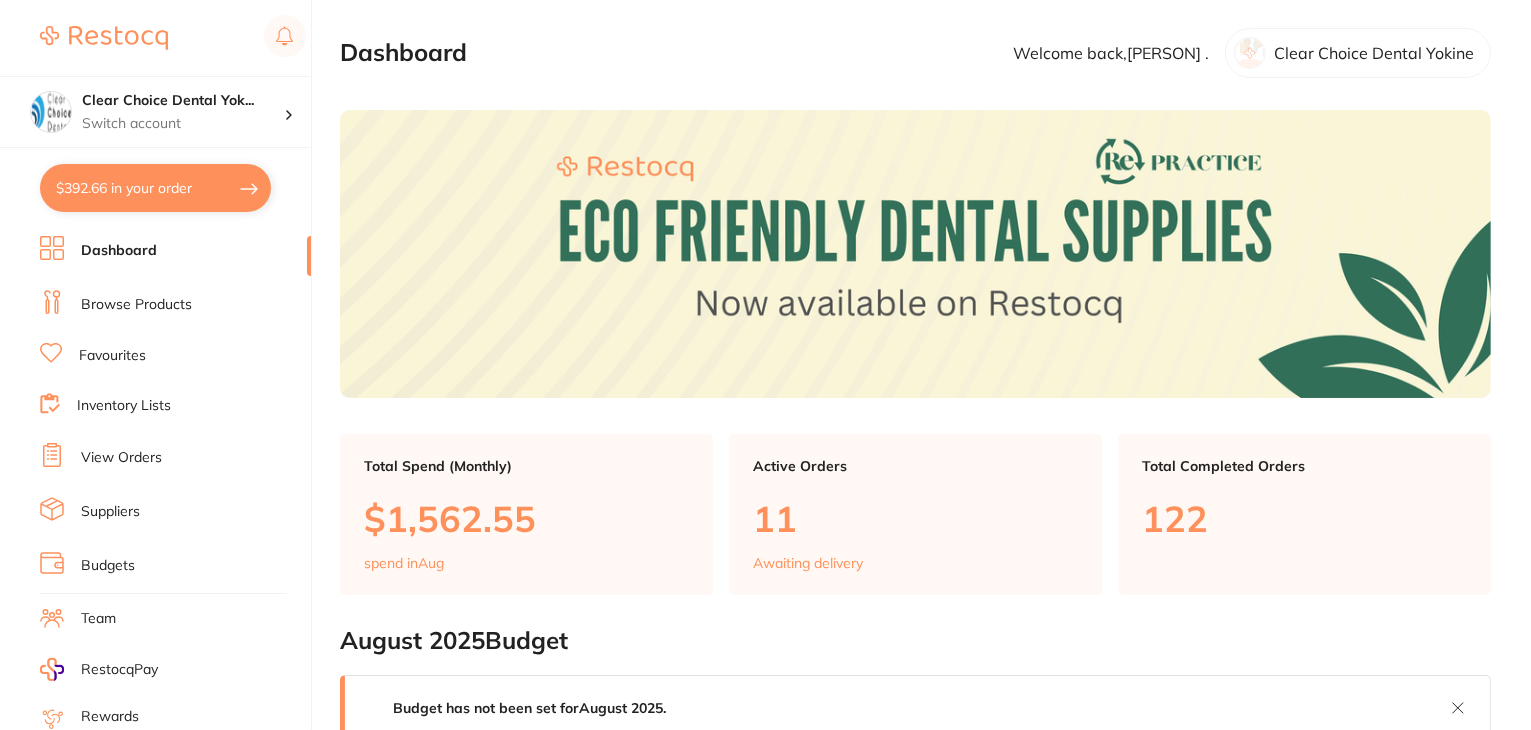 click on "$392.66   in your order" at bounding box center (155, 188) 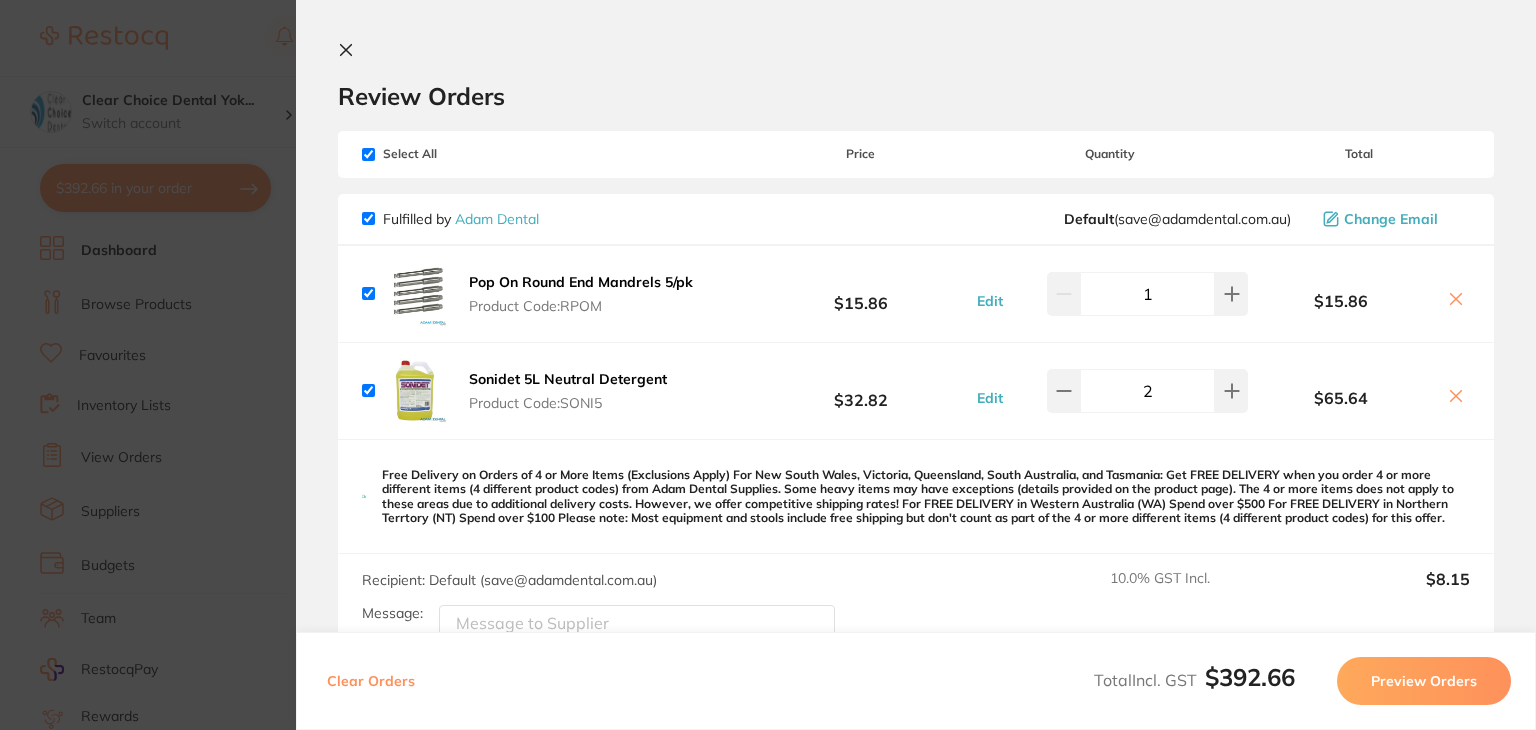 scroll, scrollTop: 0, scrollLeft: 0, axis: both 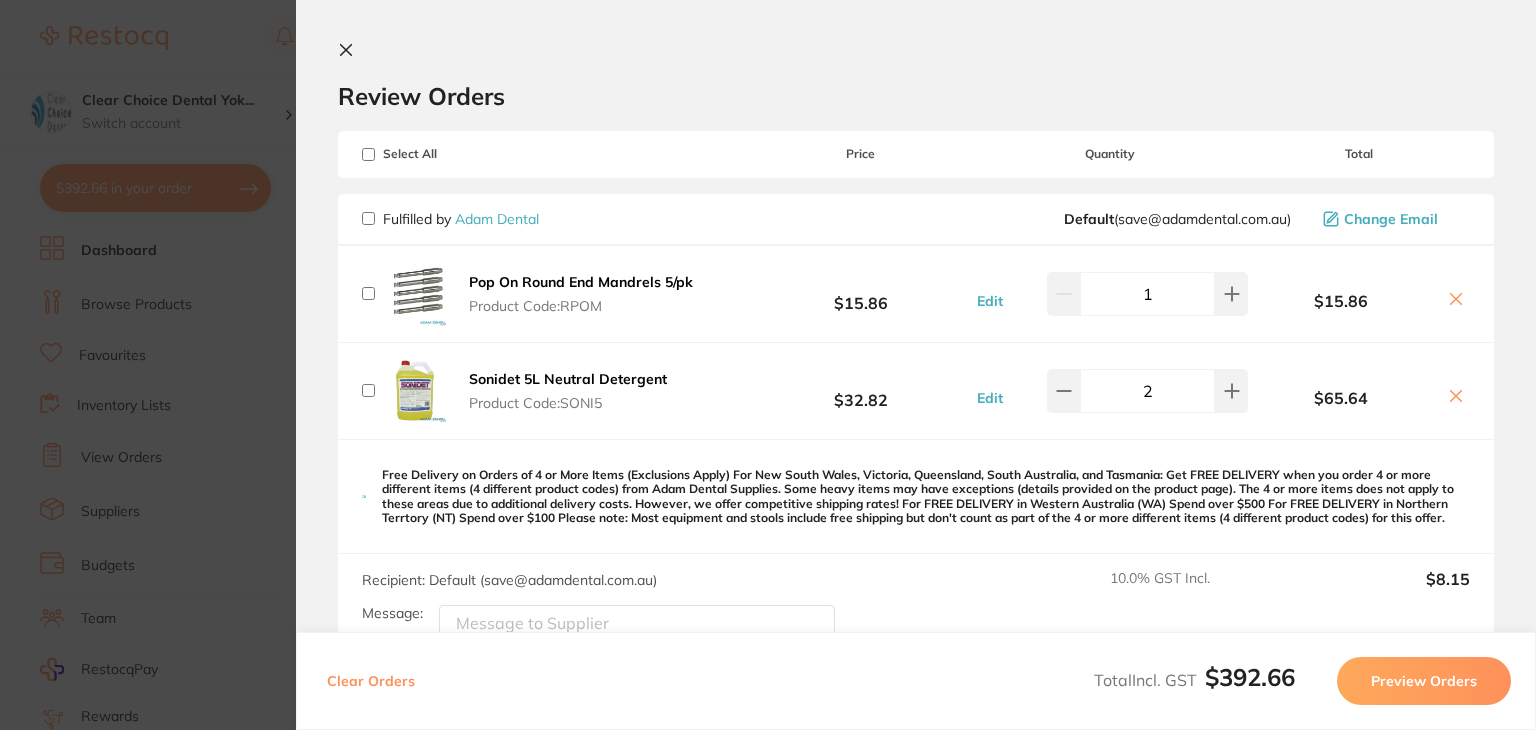 checkbox on "false" 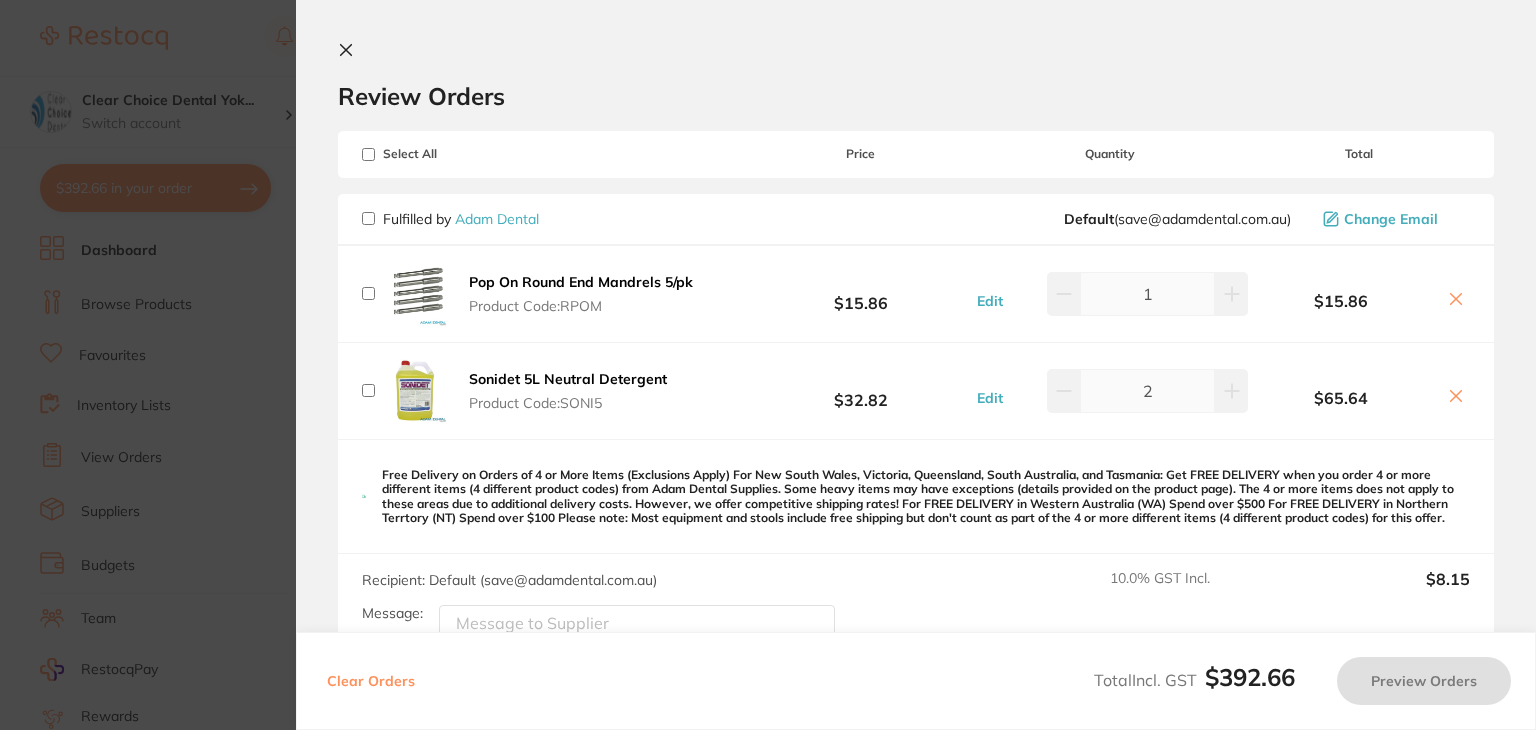 click at bounding box center (368, 218) 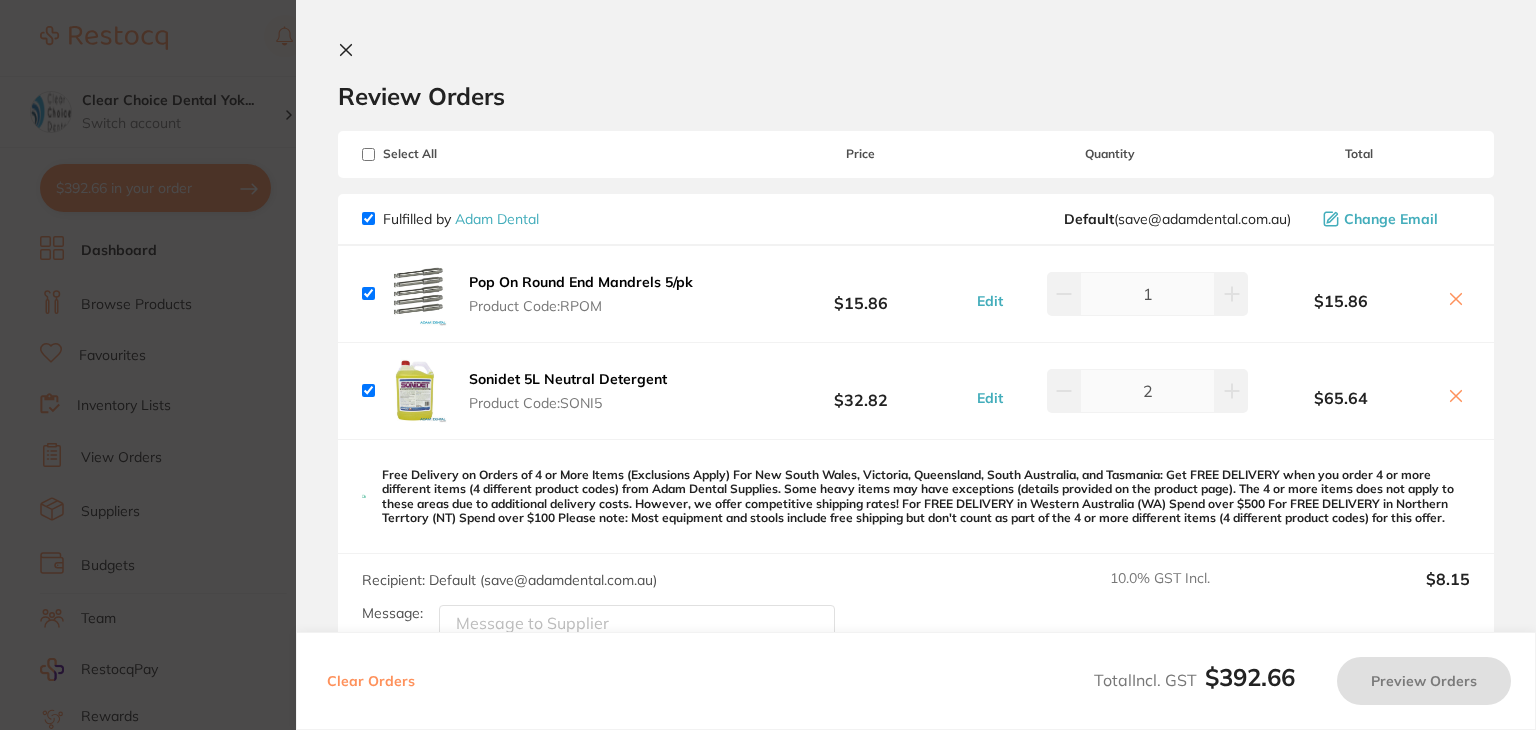 checkbox on "true" 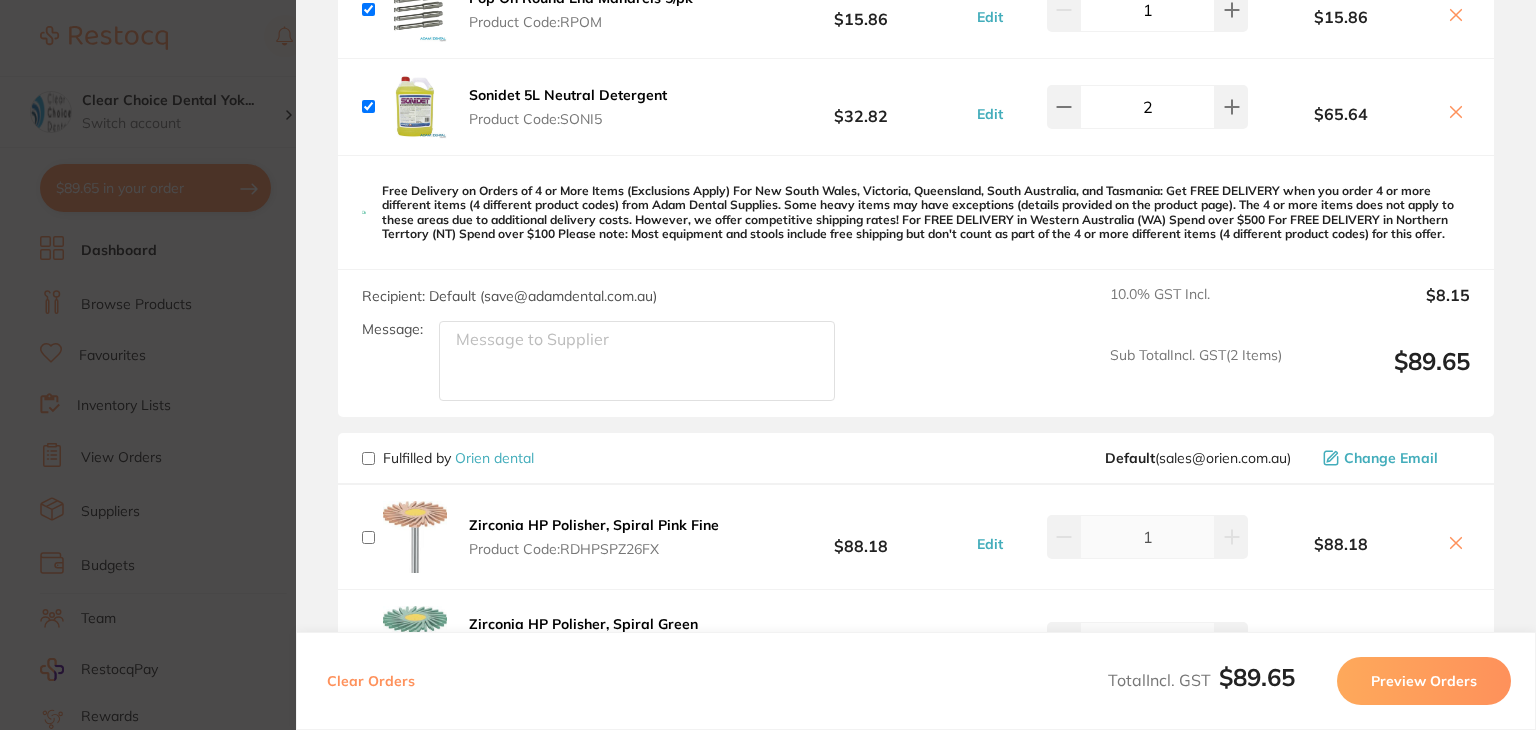 scroll, scrollTop: 300, scrollLeft: 0, axis: vertical 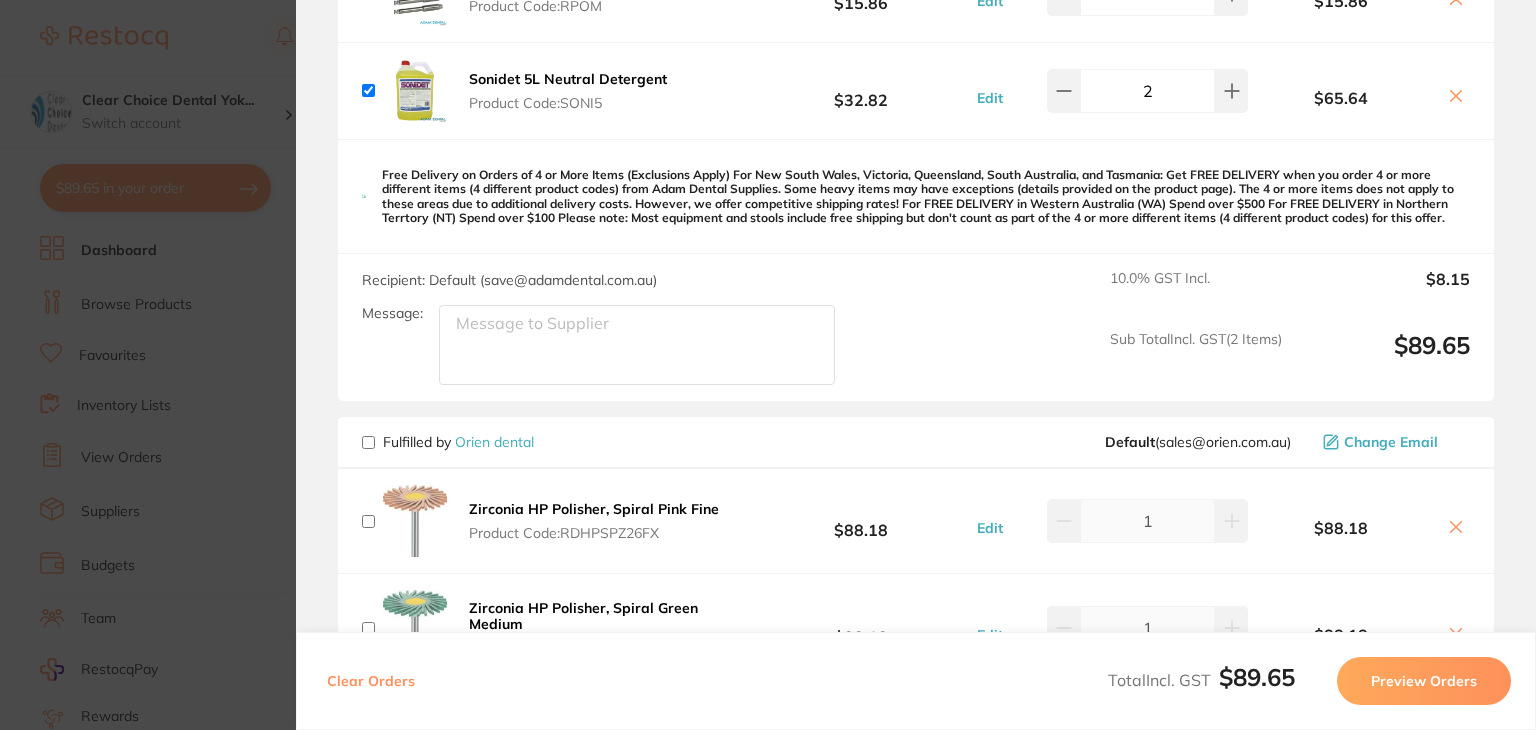 click on "Preview Orders" at bounding box center (1424, 681) 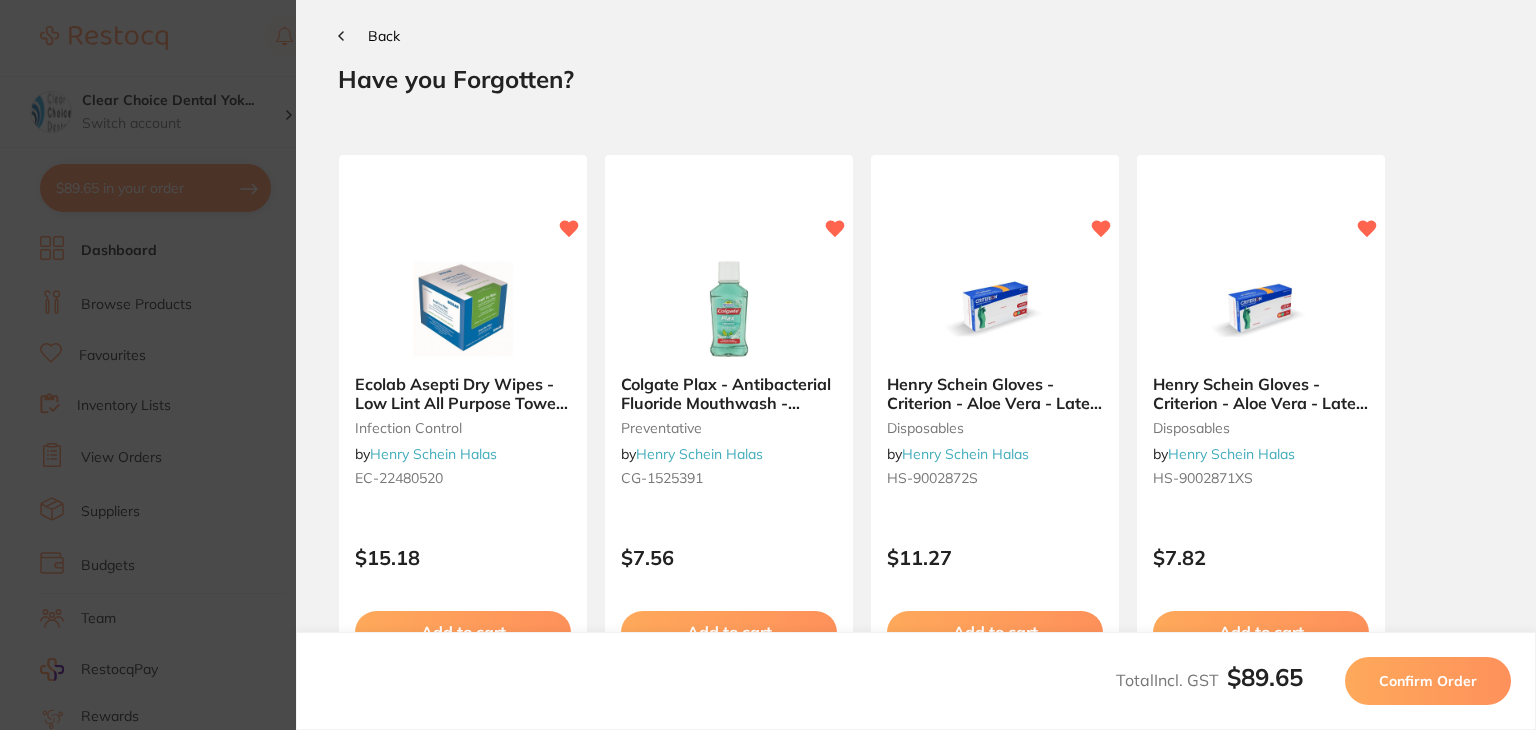 scroll, scrollTop: 0, scrollLeft: 0, axis: both 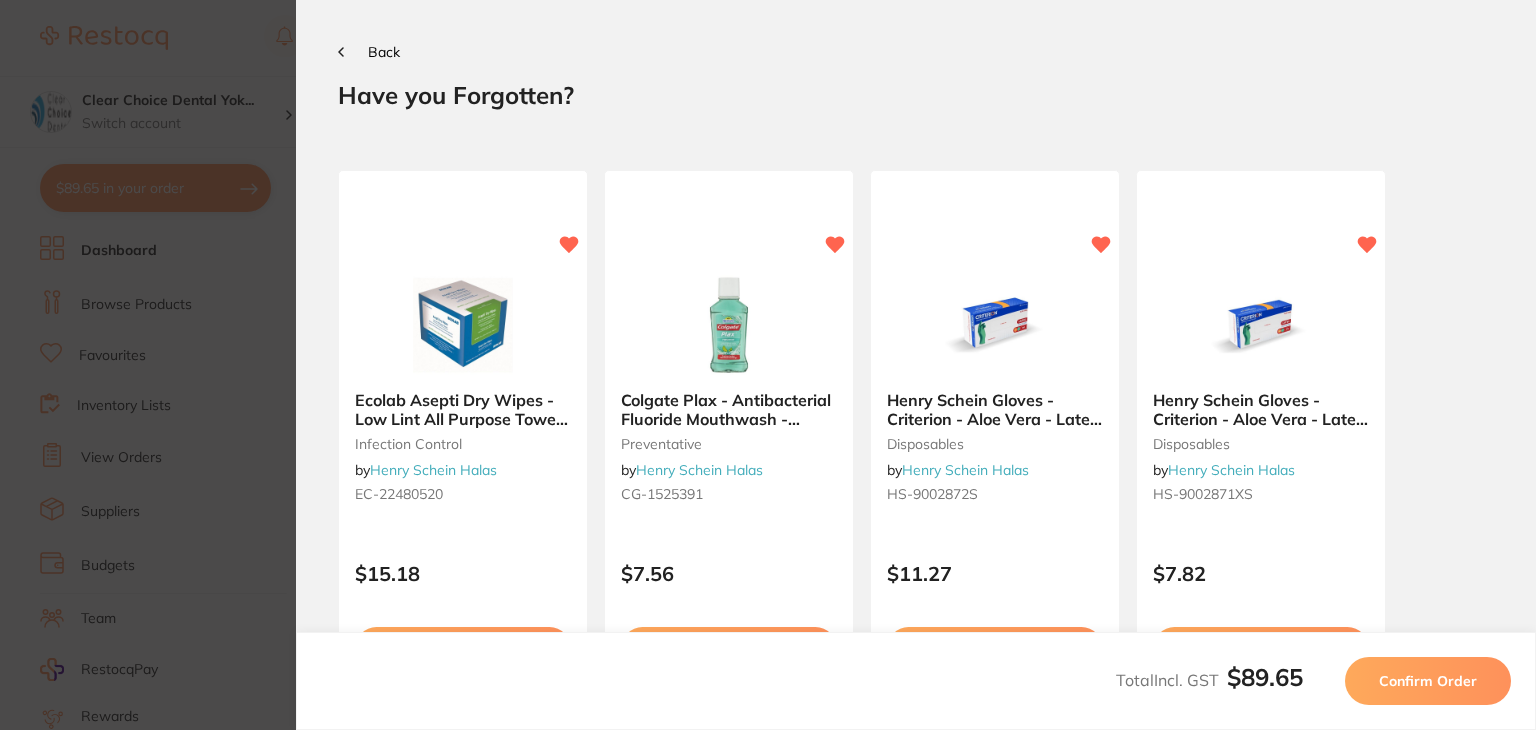 click on "Confirm Order" at bounding box center (1428, 681) 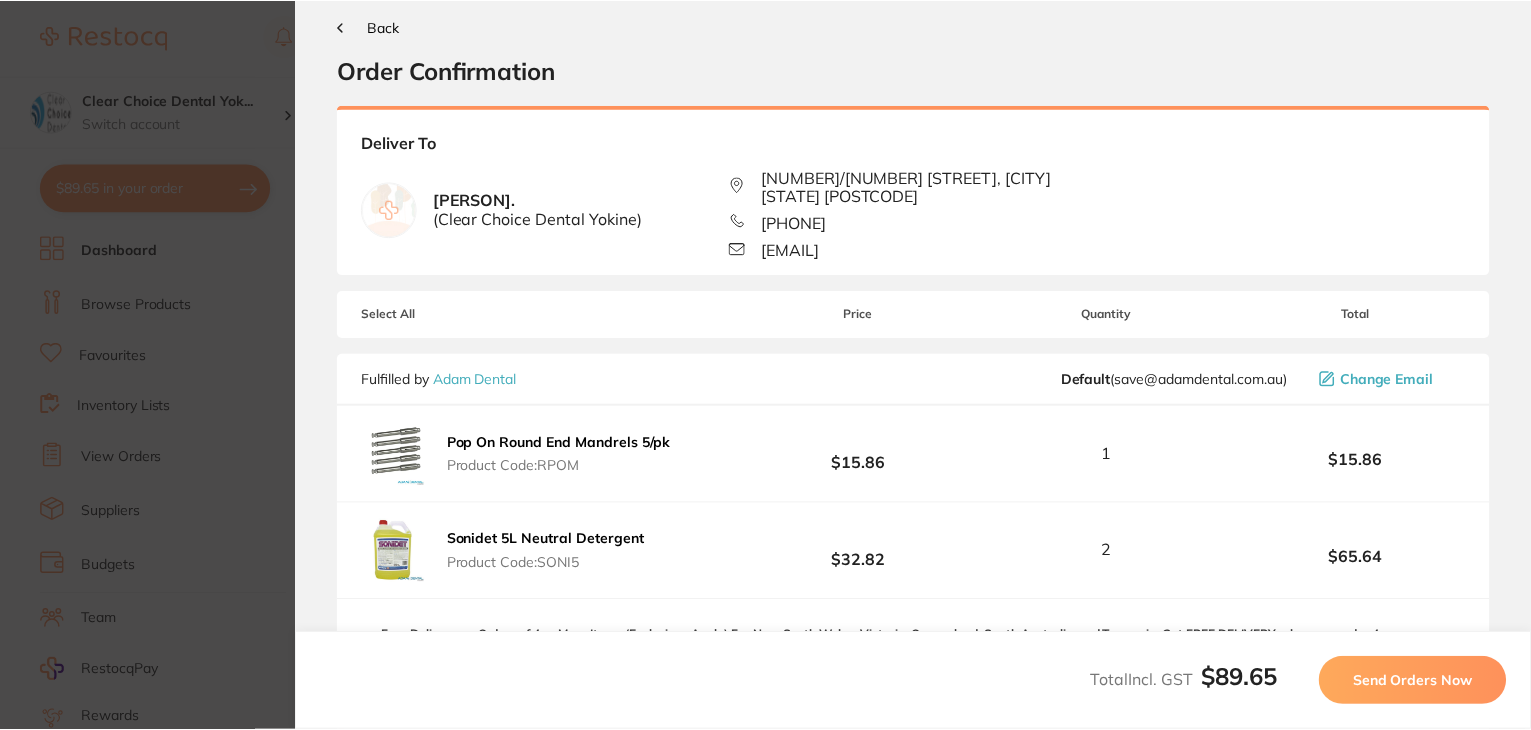 scroll, scrollTop: 0, scrollLeft: 0, axis: both 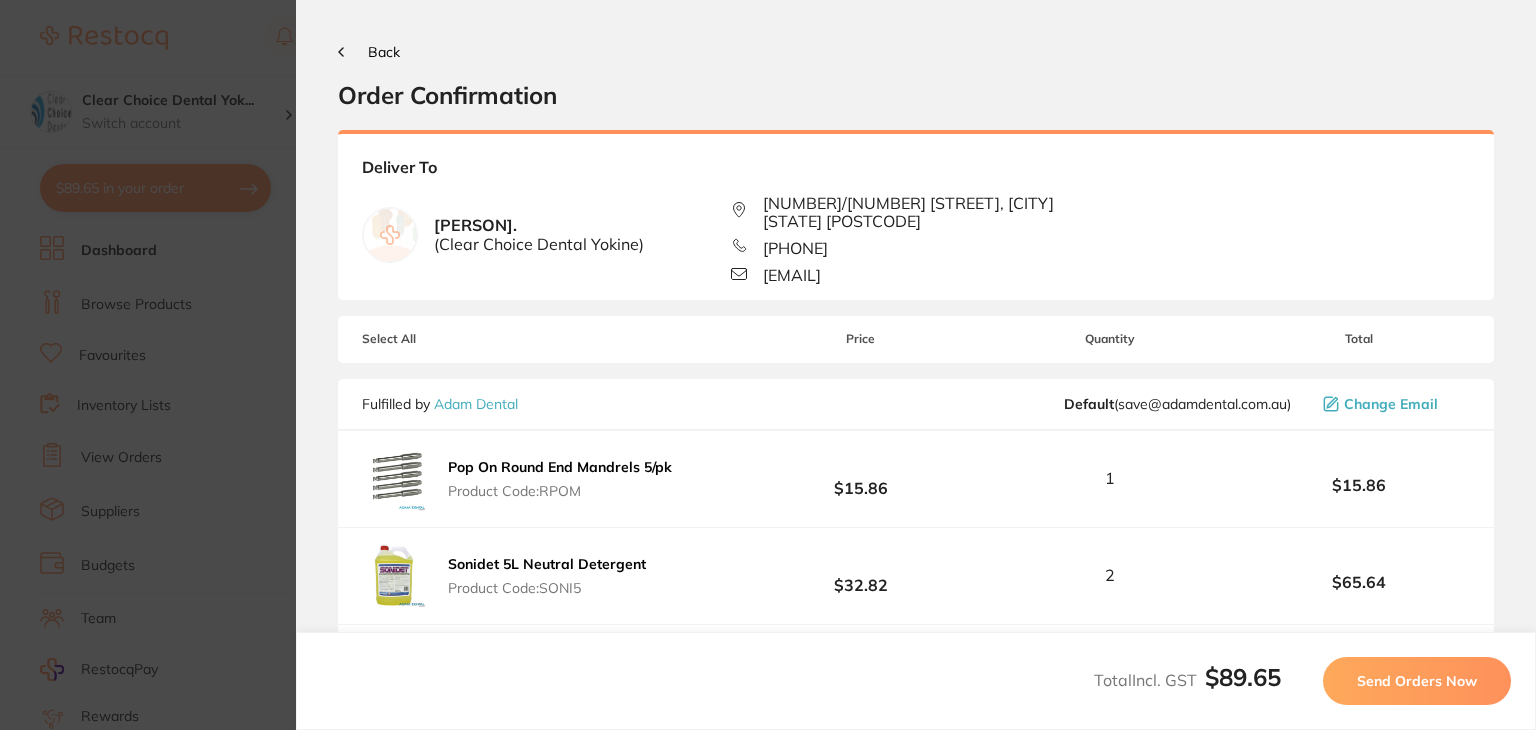 click on "Send Orders Now" at bounding box center (1417, 681) 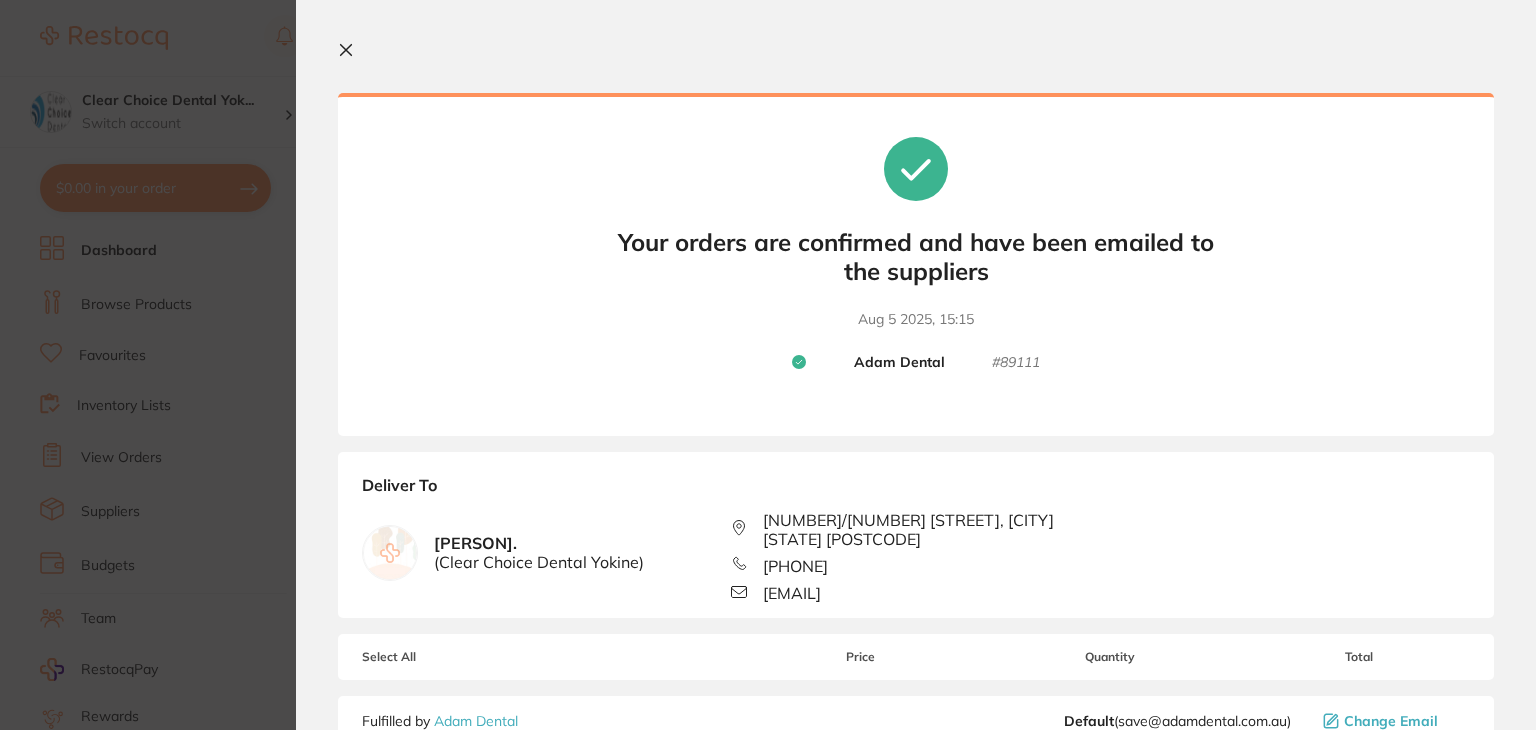 drag, startPoint x: 1047, startPoint y: 365, endPoint x: 1060, endPoint y: 369, distance: 13.601471 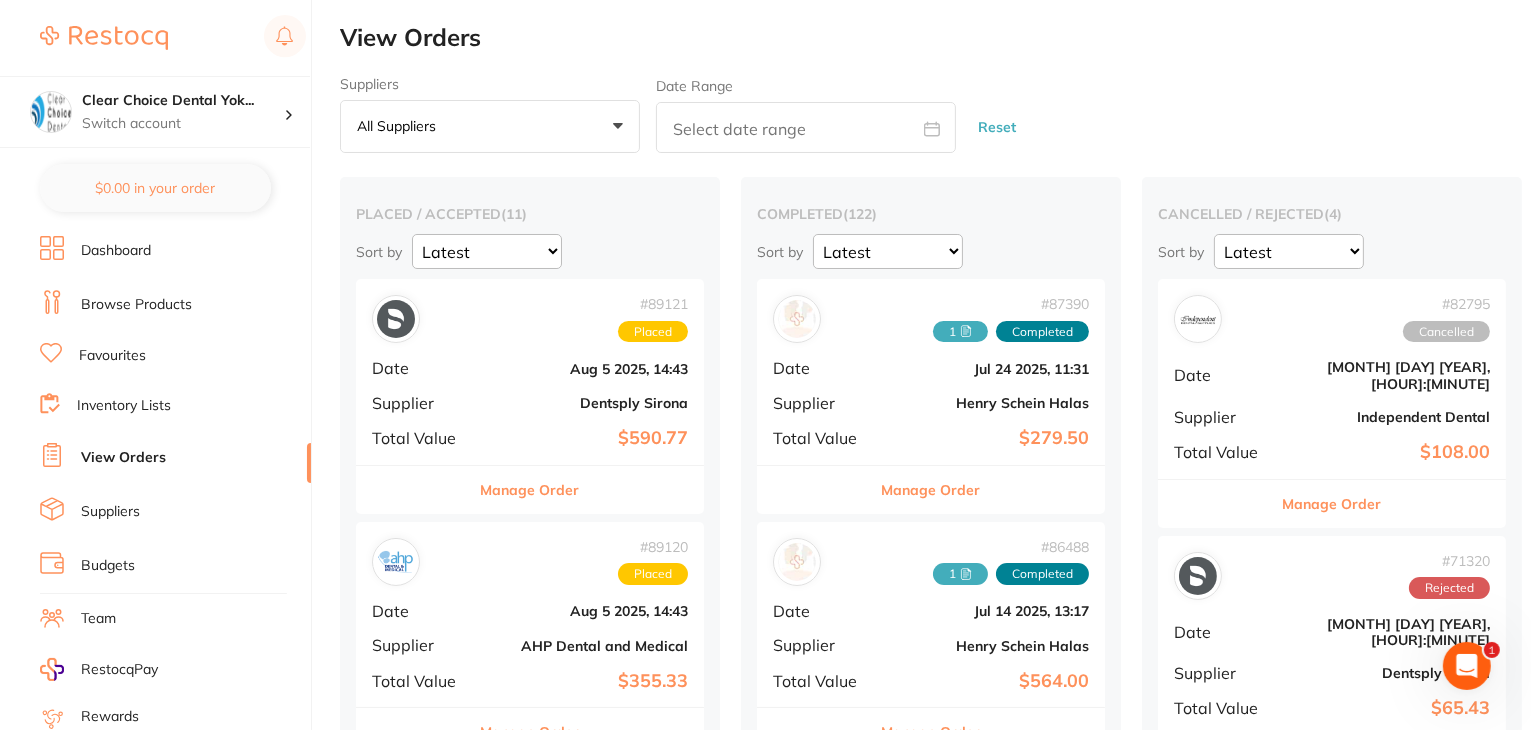 checkbox on "false" 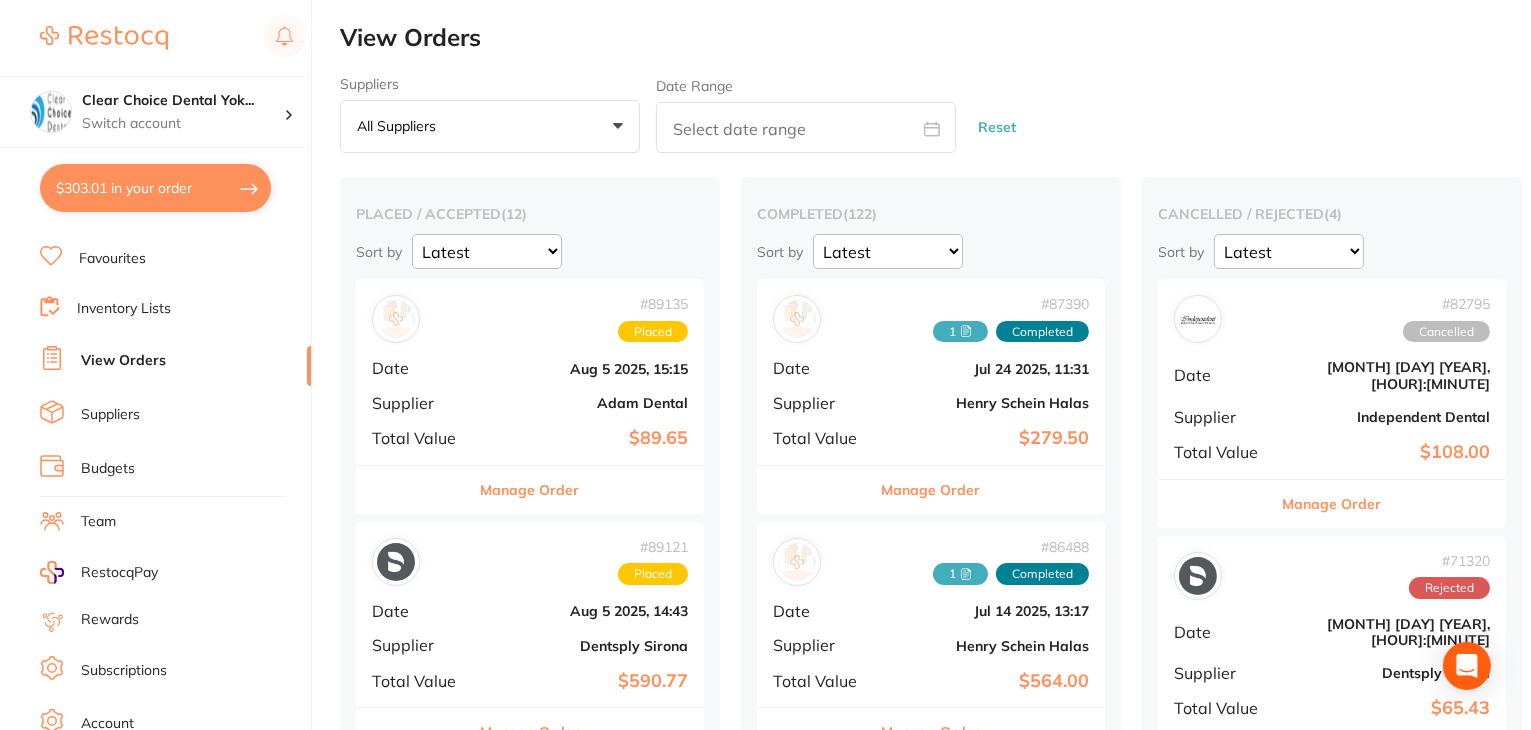 scroll, scrollTop: 201, scrollLeft: 0, axis: vertical 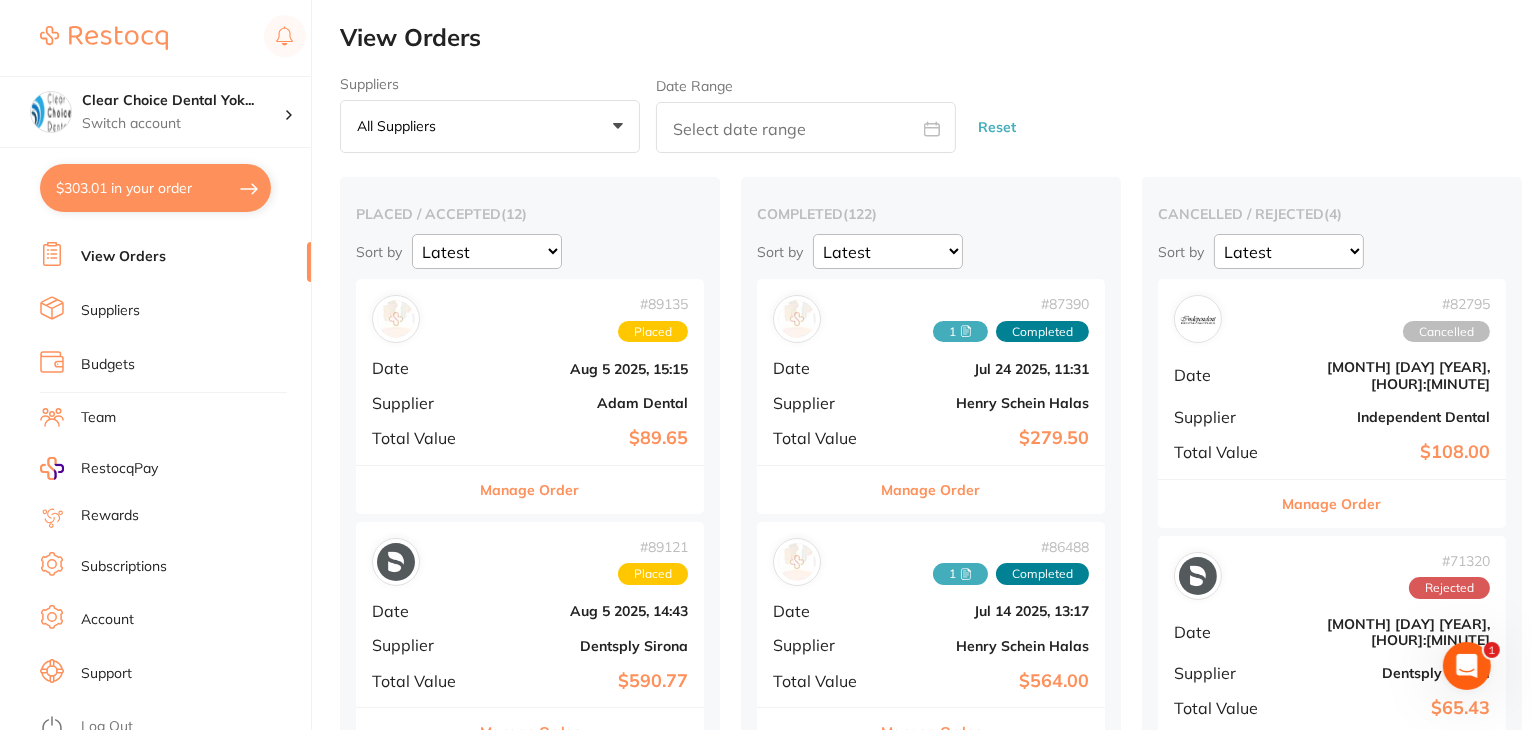 click on "Log Out" at bounding box center [107, 727] 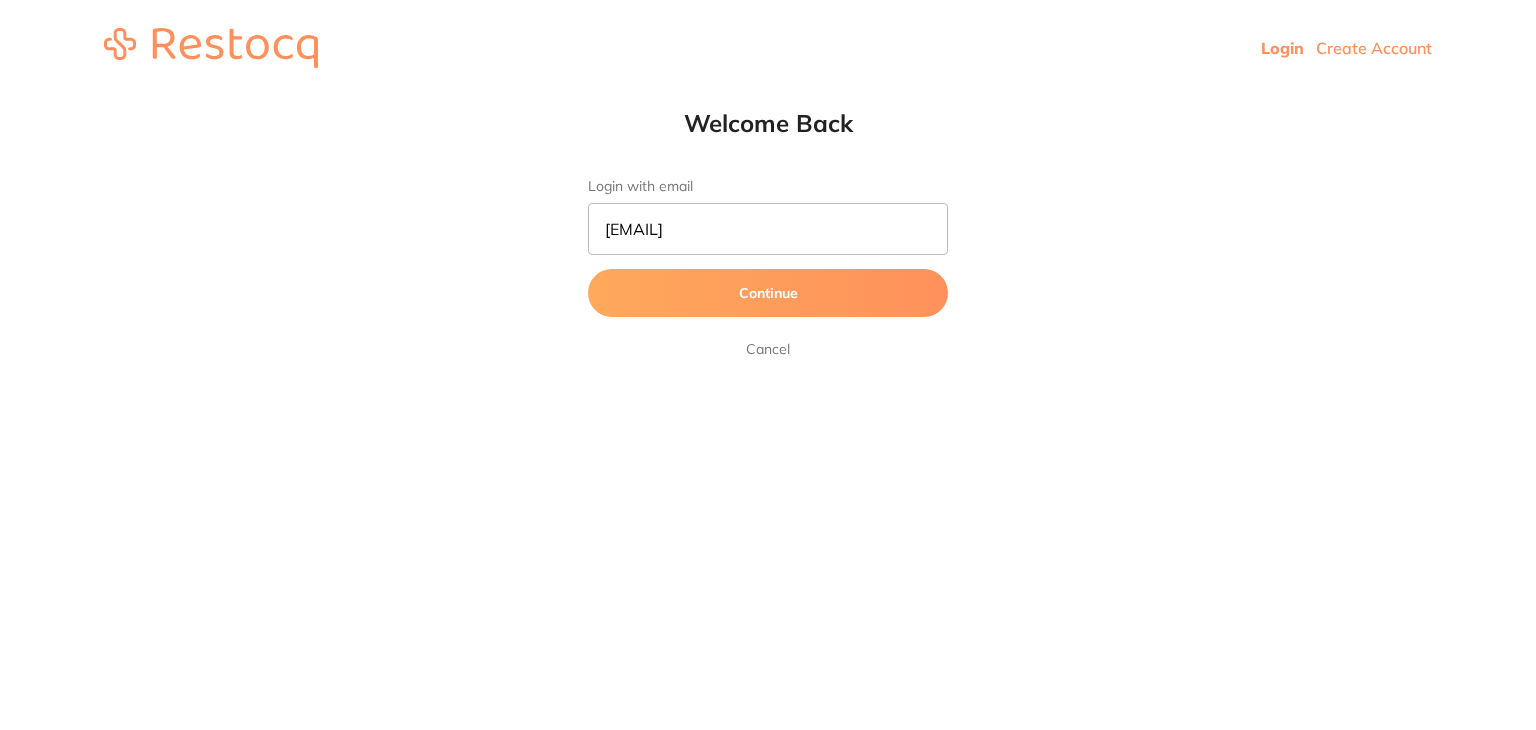 scroll, scrollTop: 0, scrollLeft: 0, axis: both 